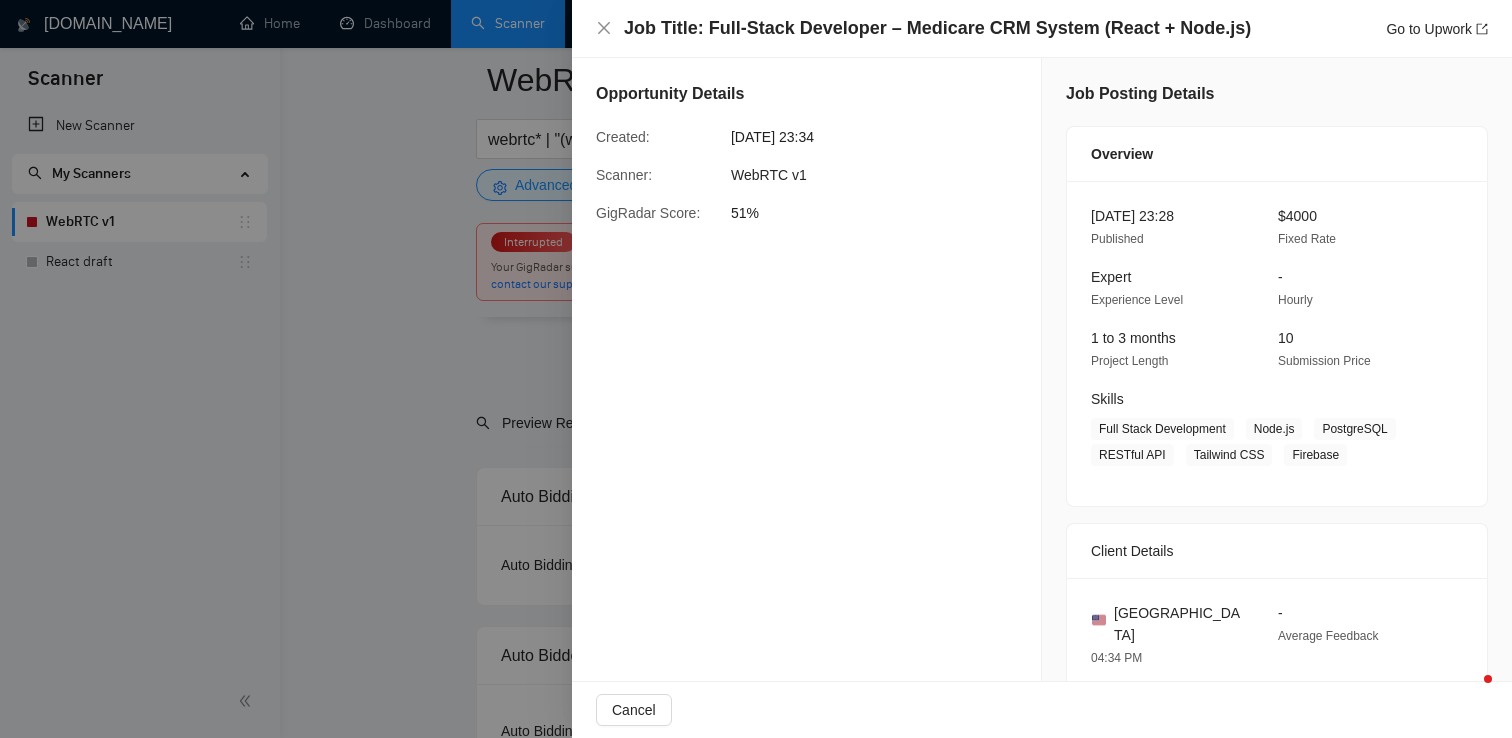 scroll, scrollTop: 4287, scrollLeft: 0, axis: vertical 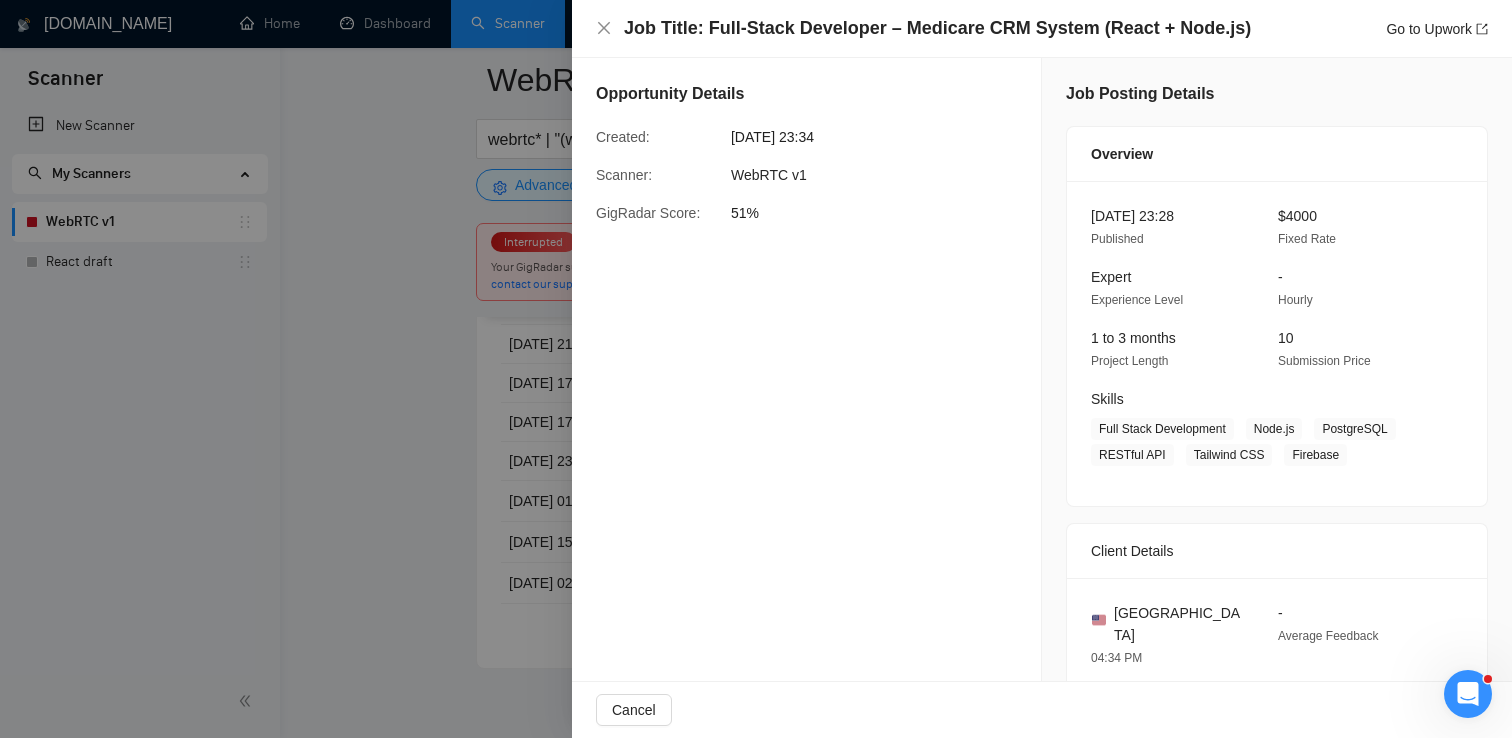 click at bounding box center [756, 369] 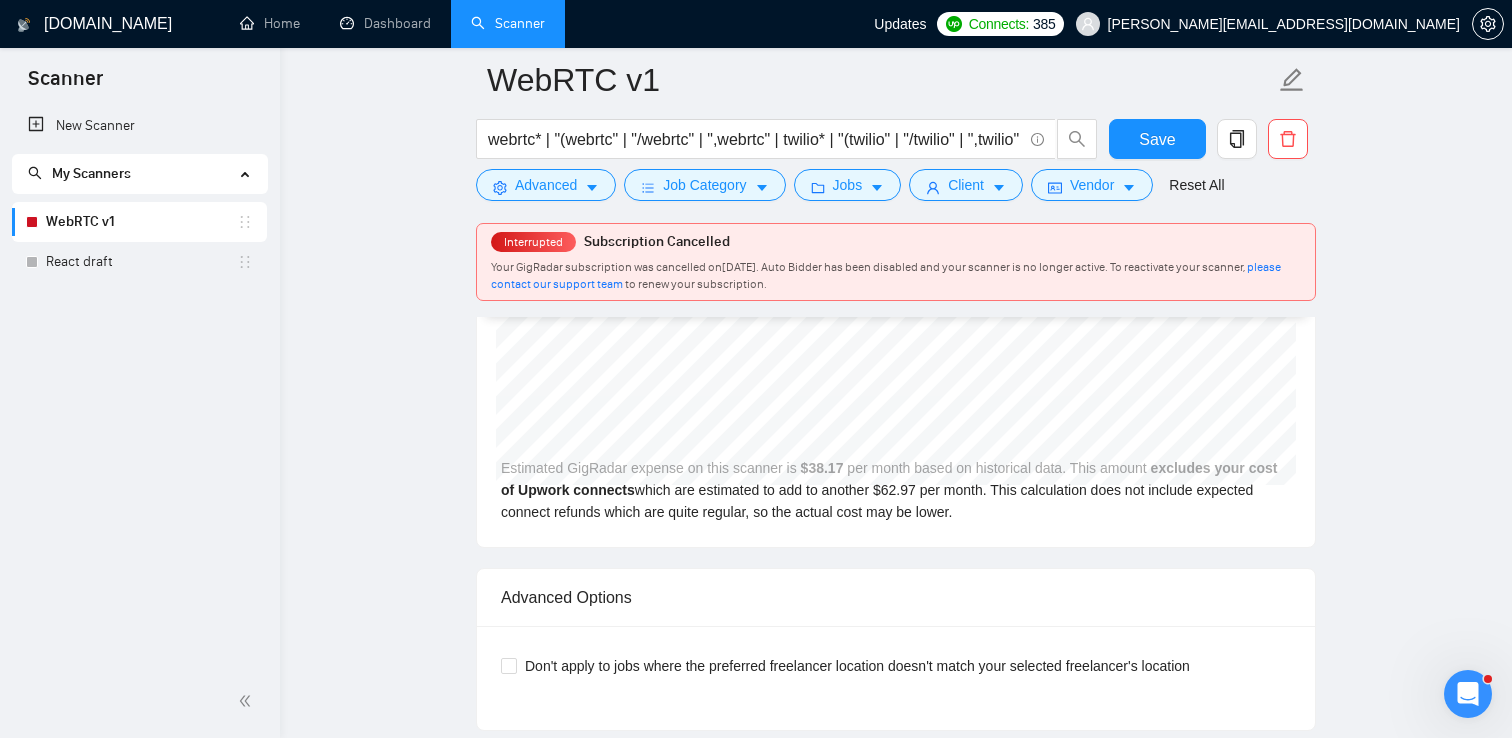 scroll, scrollTop: 3413, scrollLeft: 0, axis: vertical 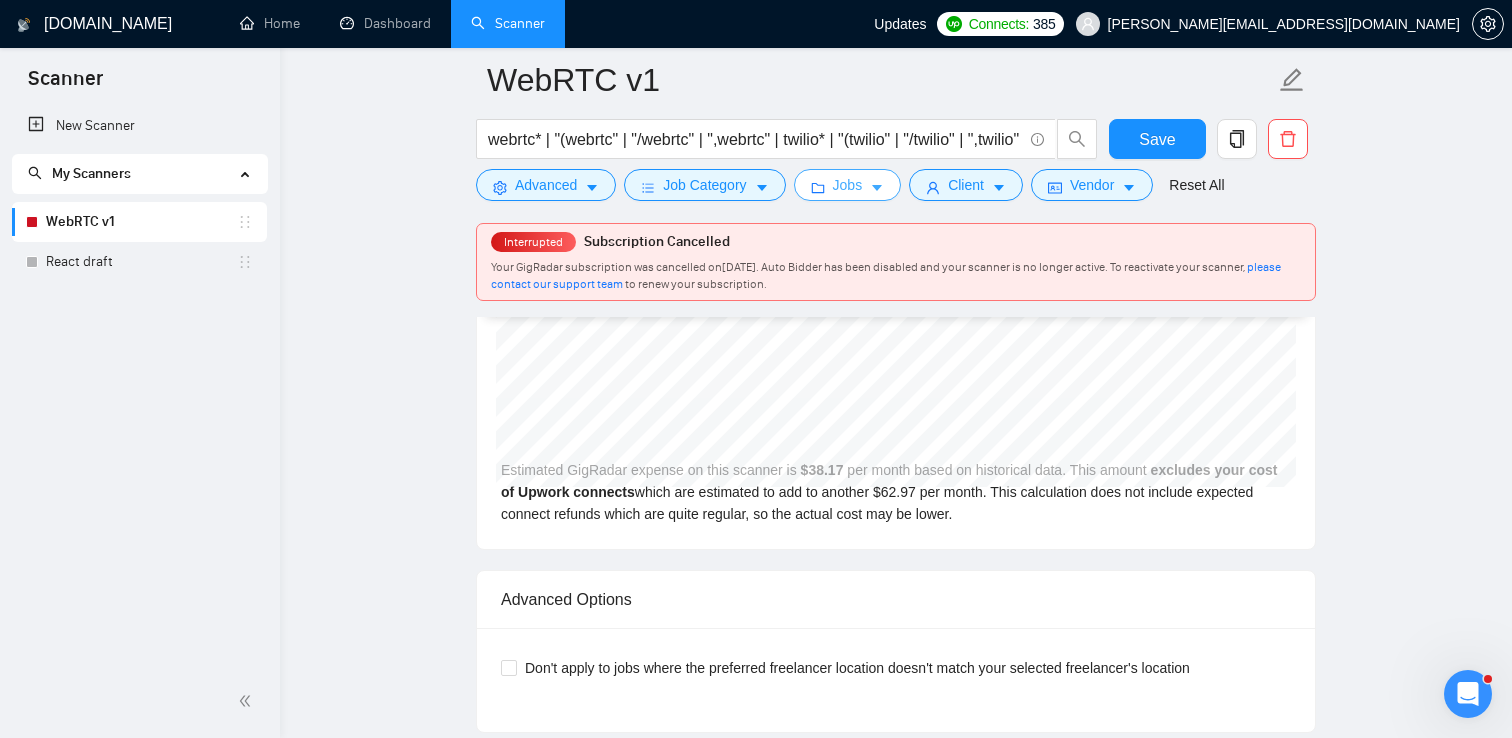 click 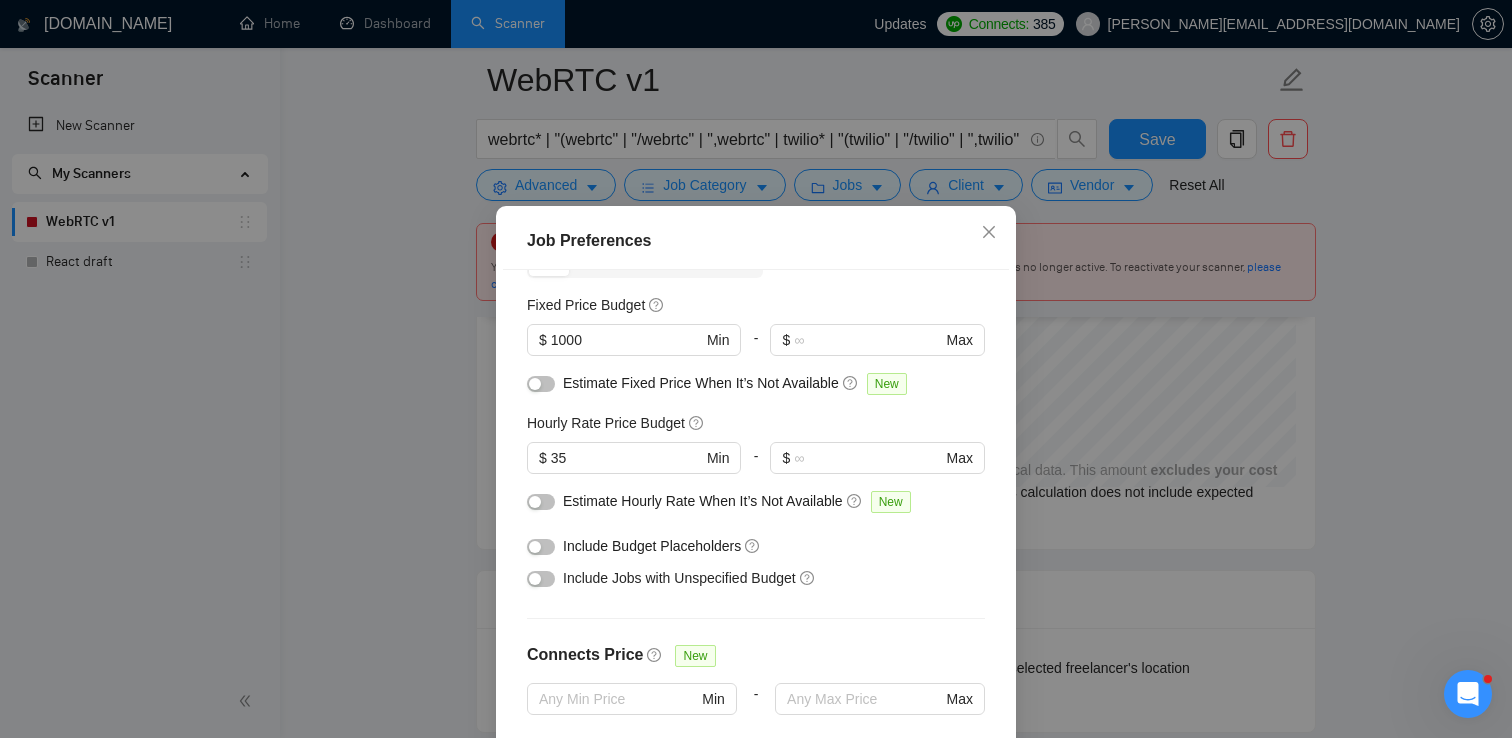 scroll, scrollTop: 0, scrollLeft: 0, axis: both 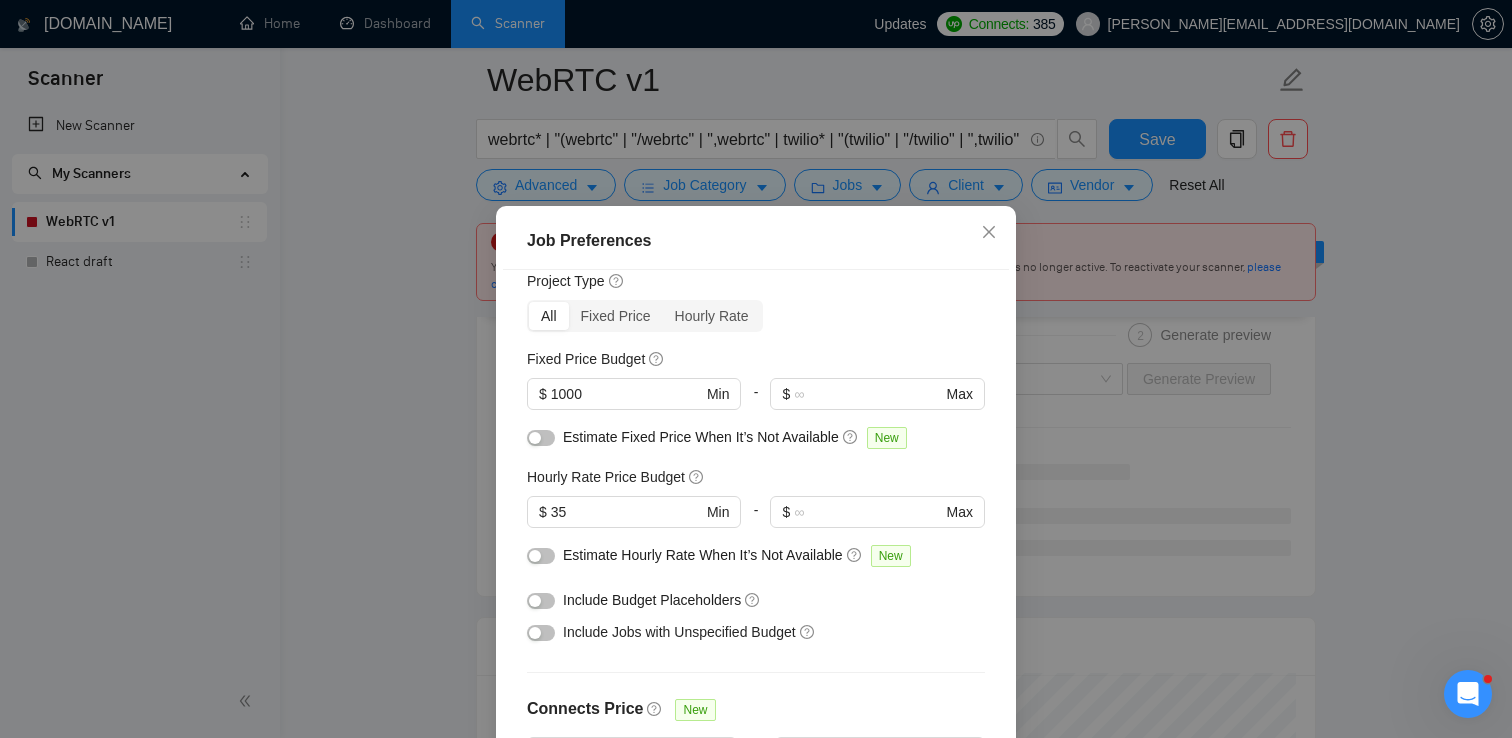click at bounding box center (541, 438) 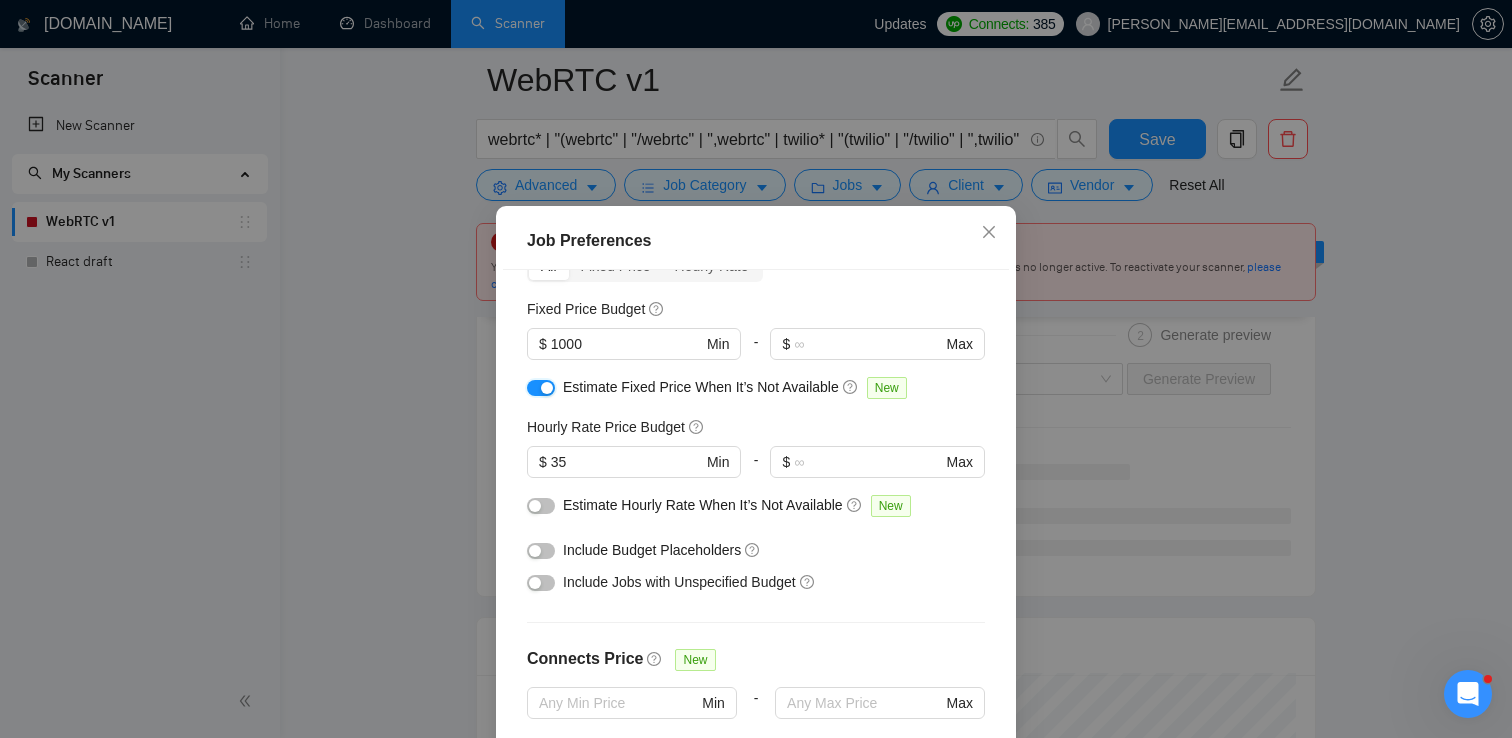 scroll, scrollTop: 119, scrollLeft: 0, axis: vertical 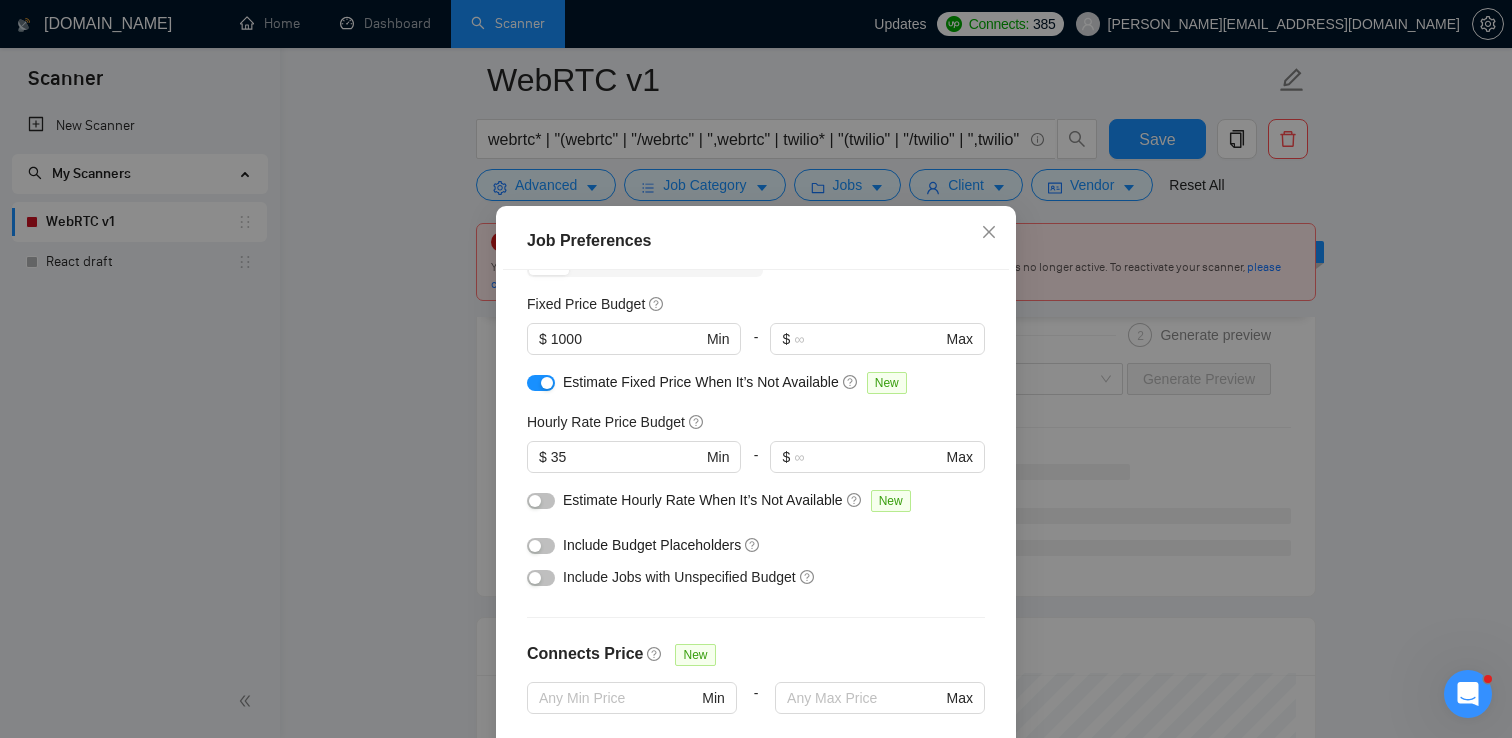 click at bounding box center [541, 546] 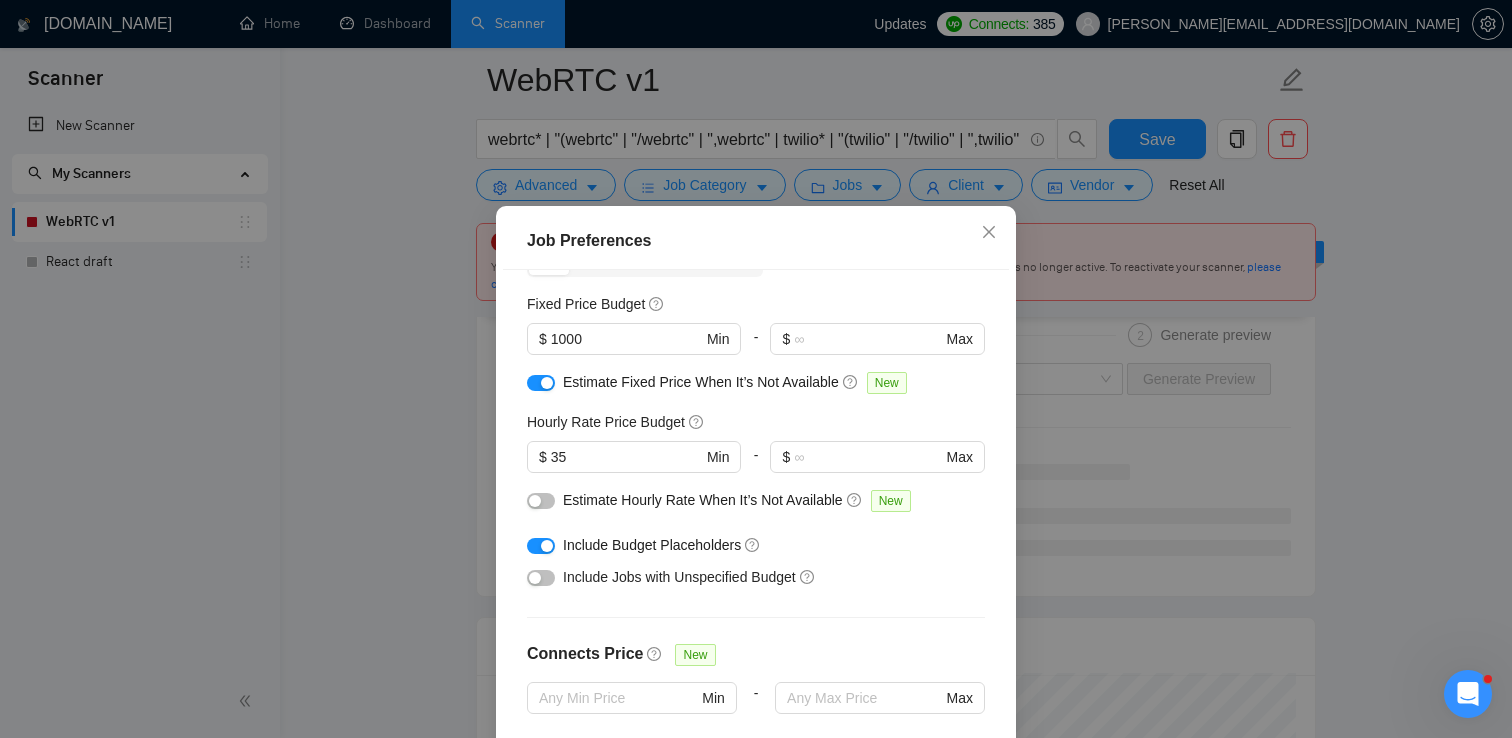 click at bounding box center [541, 501] 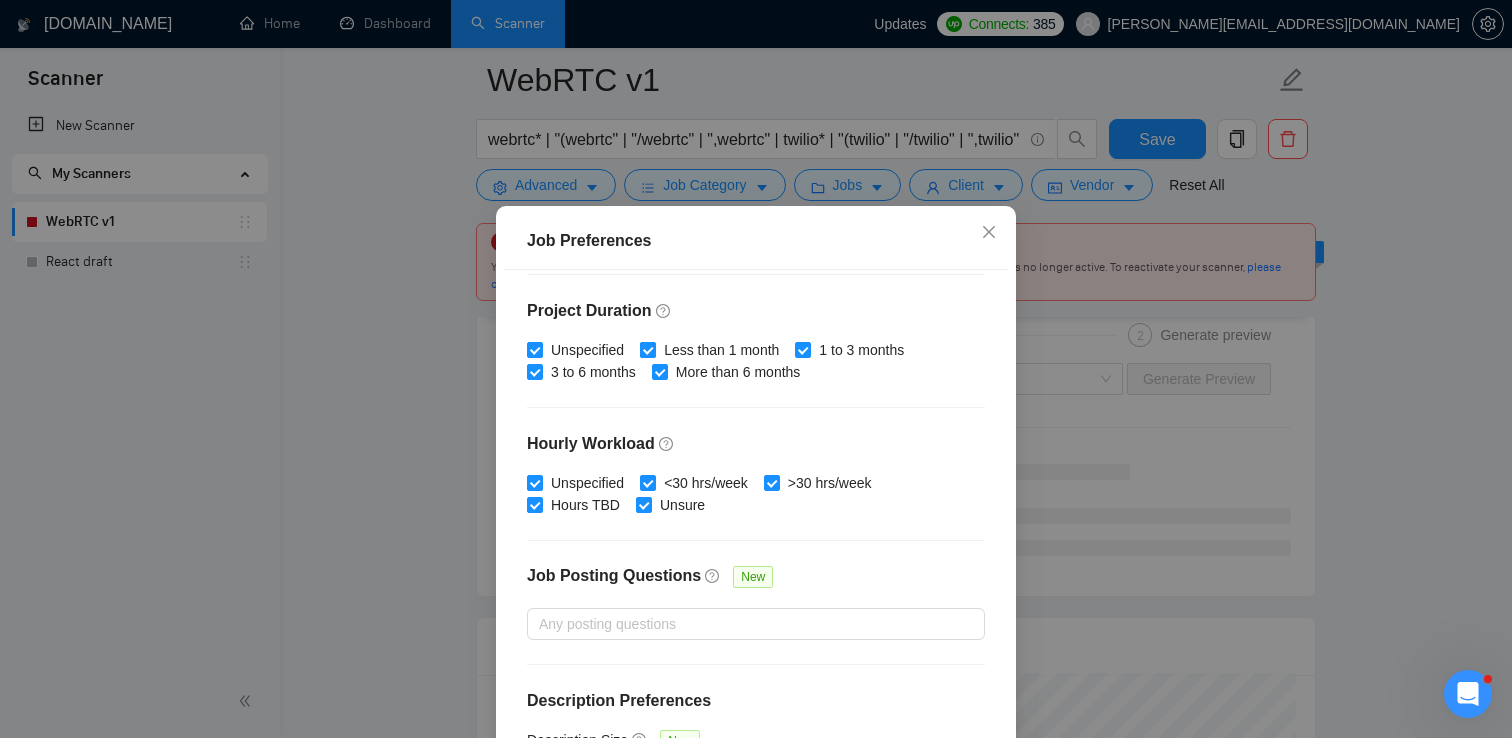 scroll, scrollTop: 610, scrollLeft: 0, axis: vertical 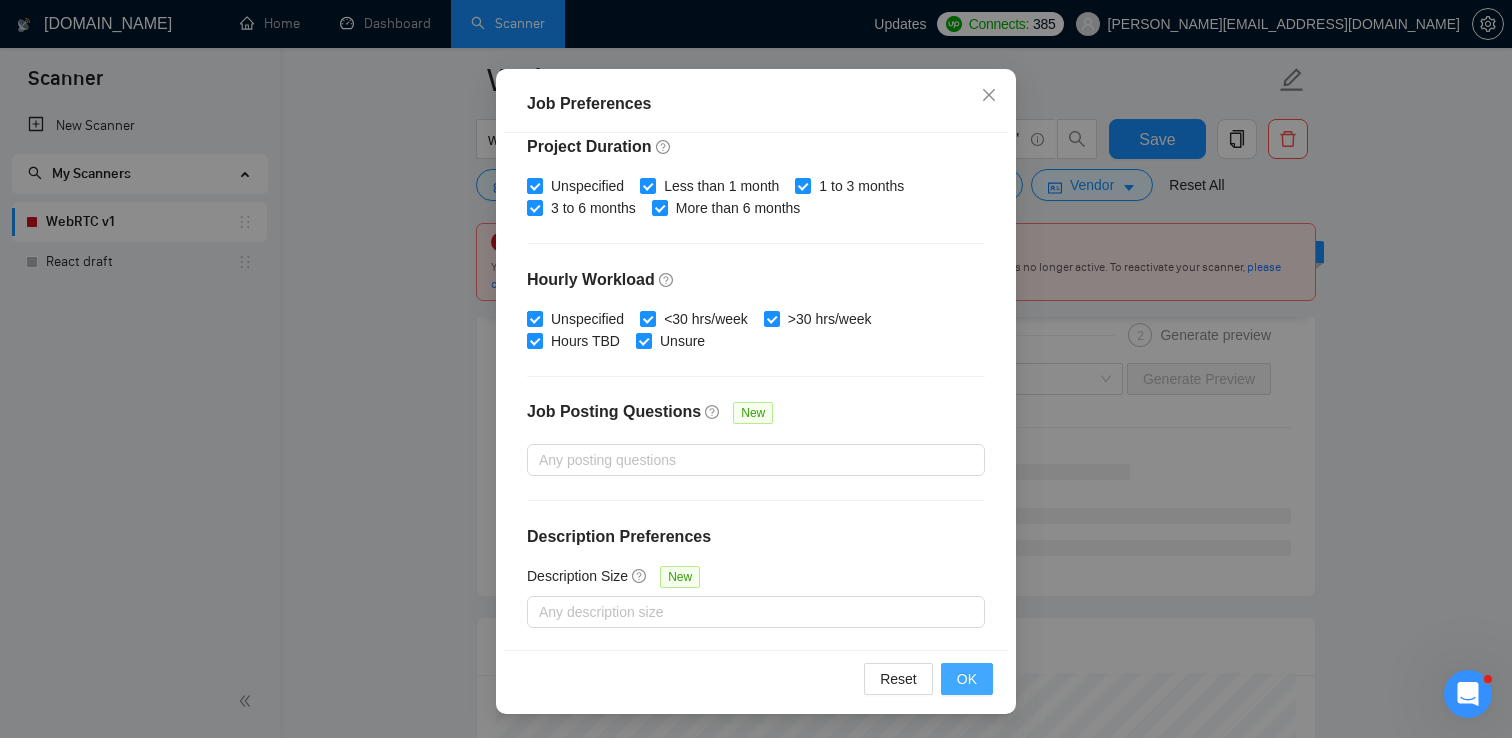 click on "OK" at bounding box center [967, 679] 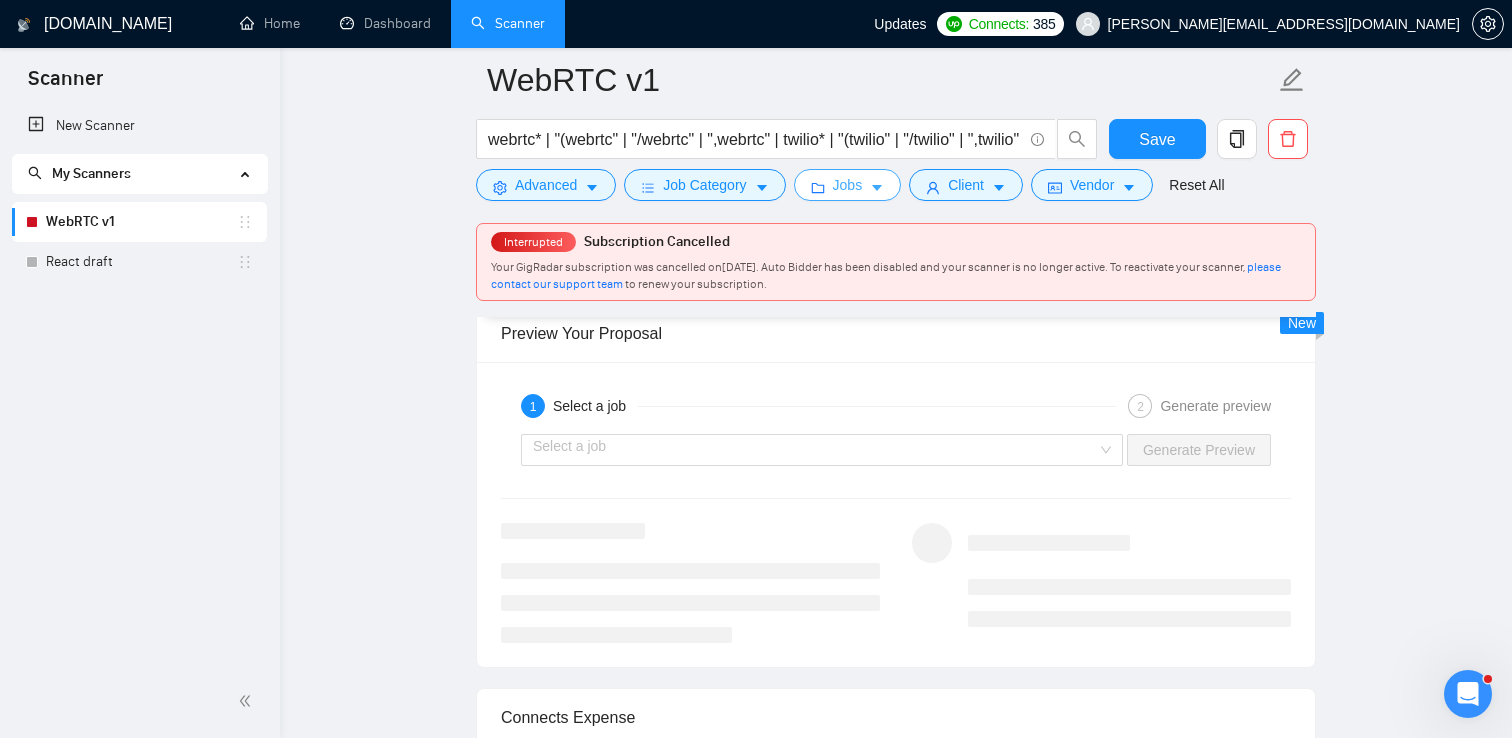 scroll, scrollTop: 2863, scrollLeft: 0, axis: vertical 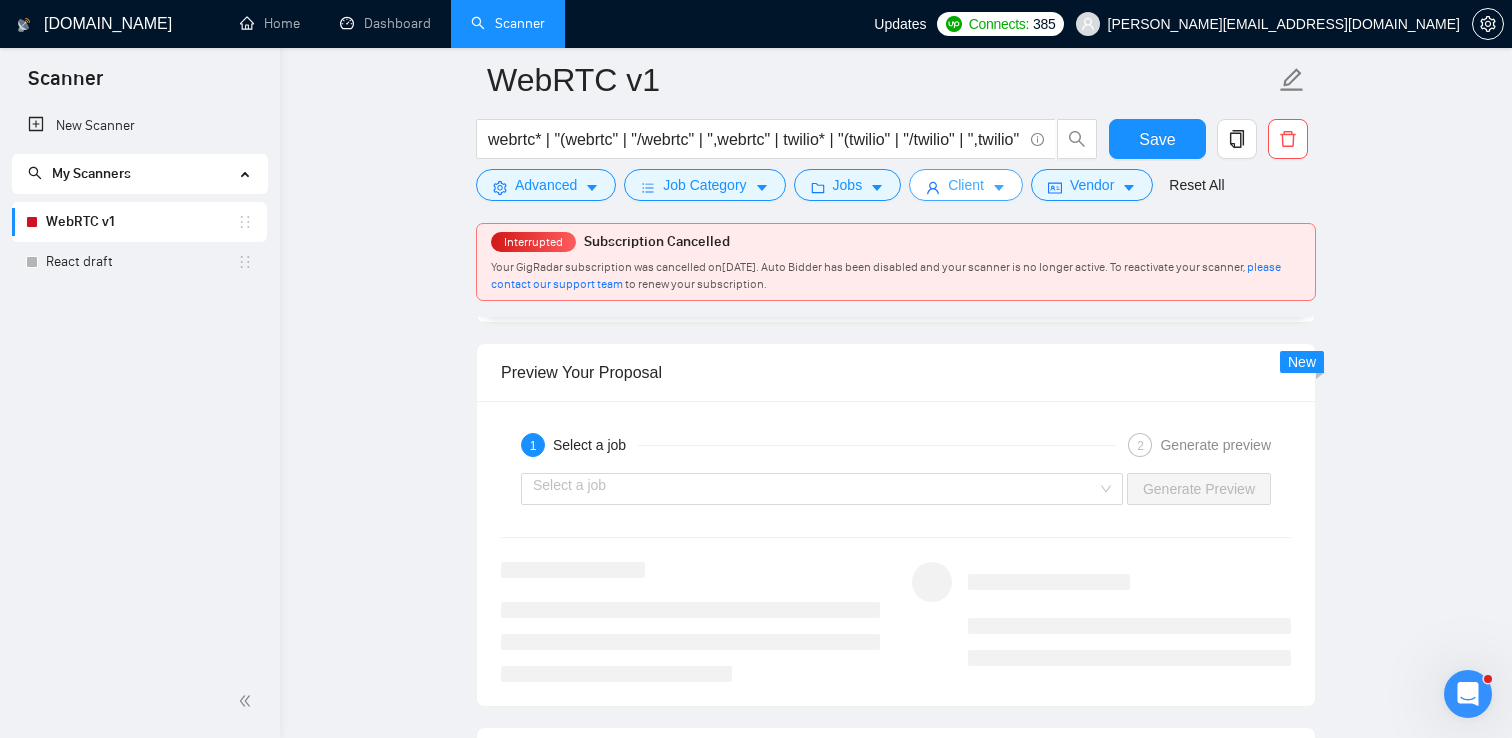 click on "Client" at bounding box center (966, 185) 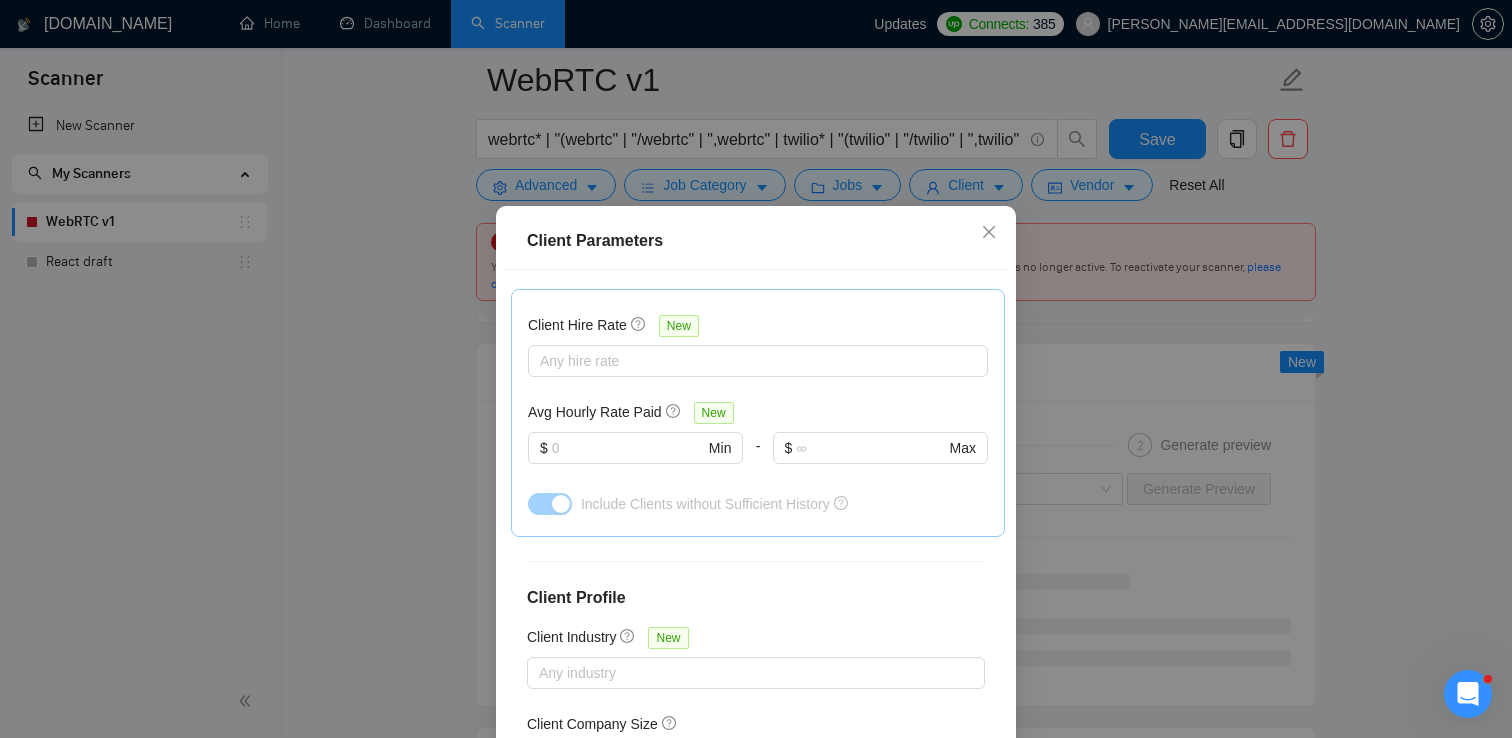 scroll, scrollTop: 757, scrollLeft: 0, axis: vertical 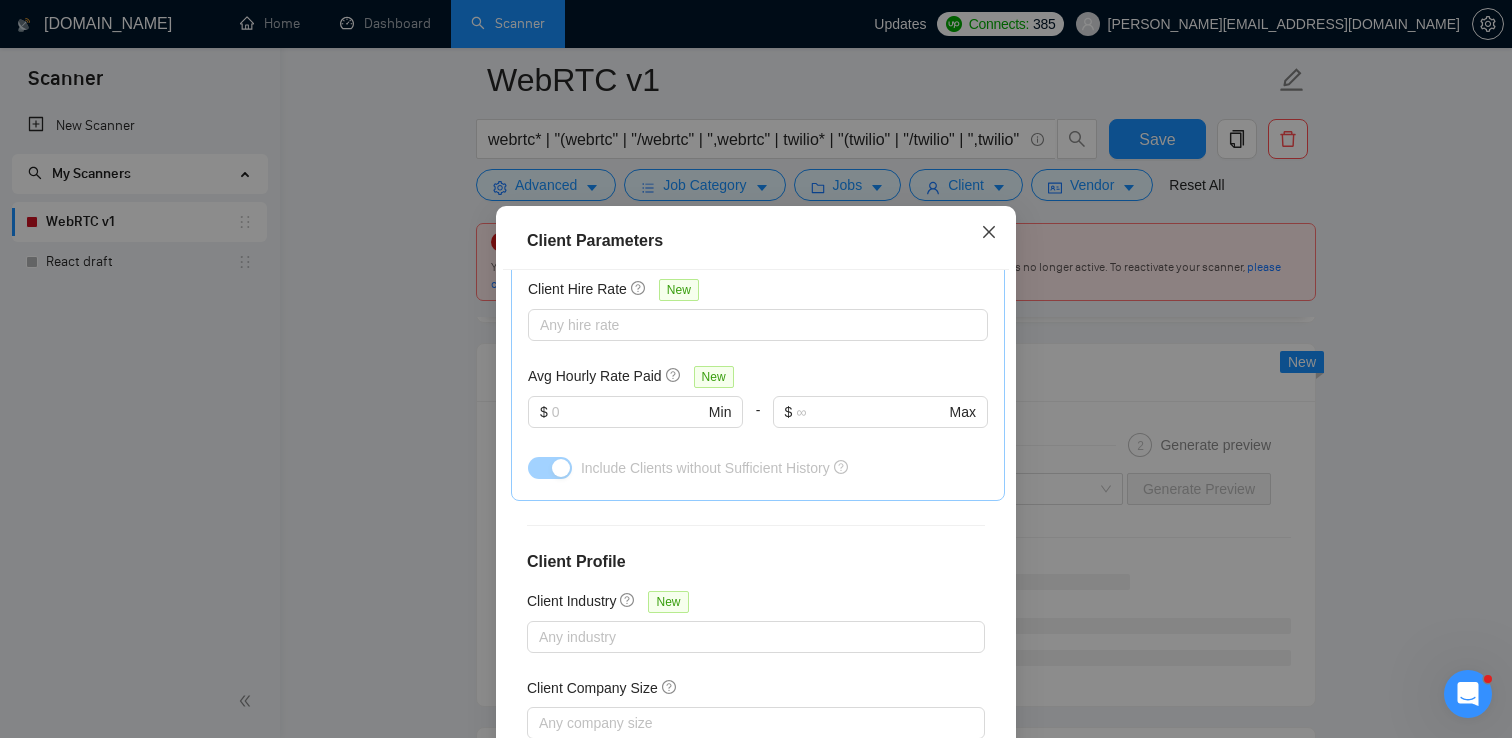 click 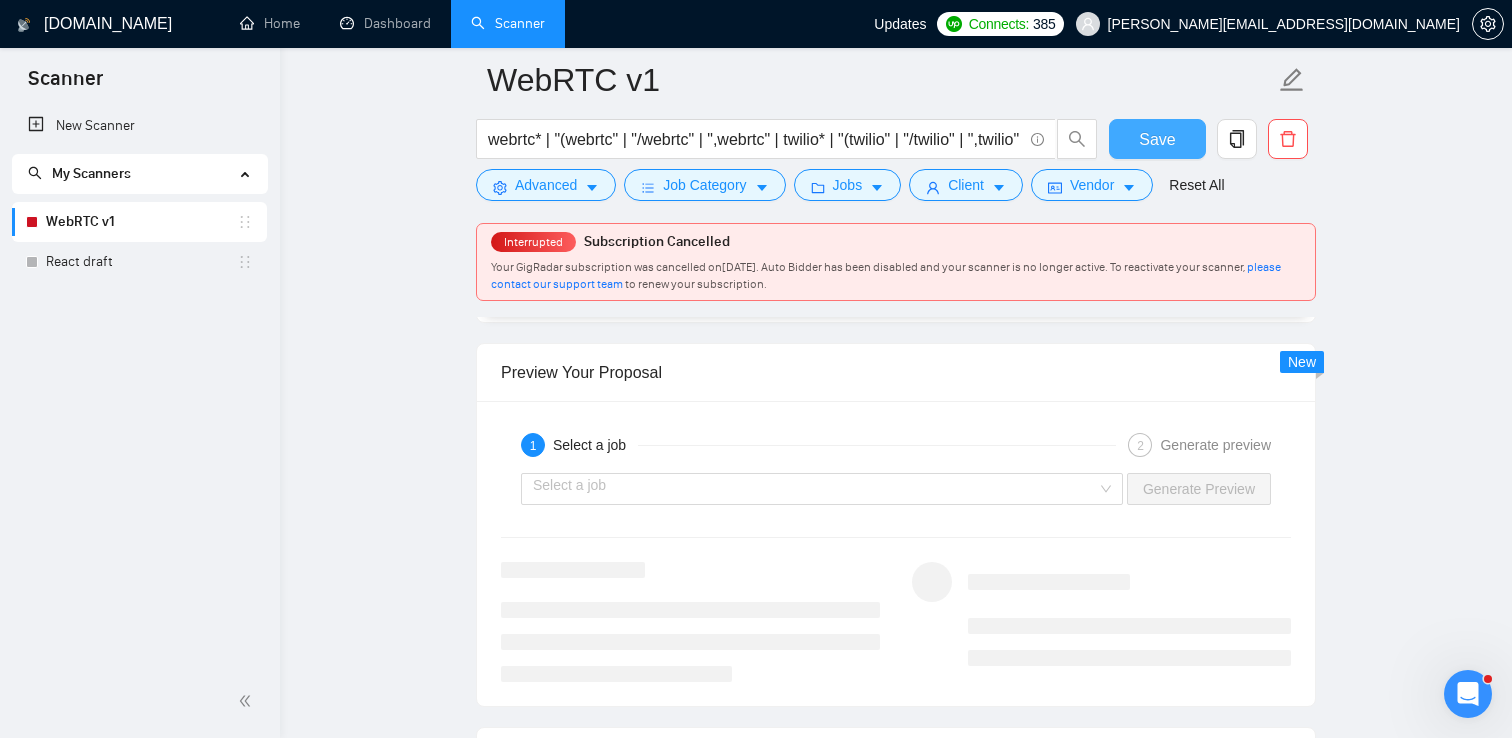 click on "Save" at bounding box center [1157, 139] 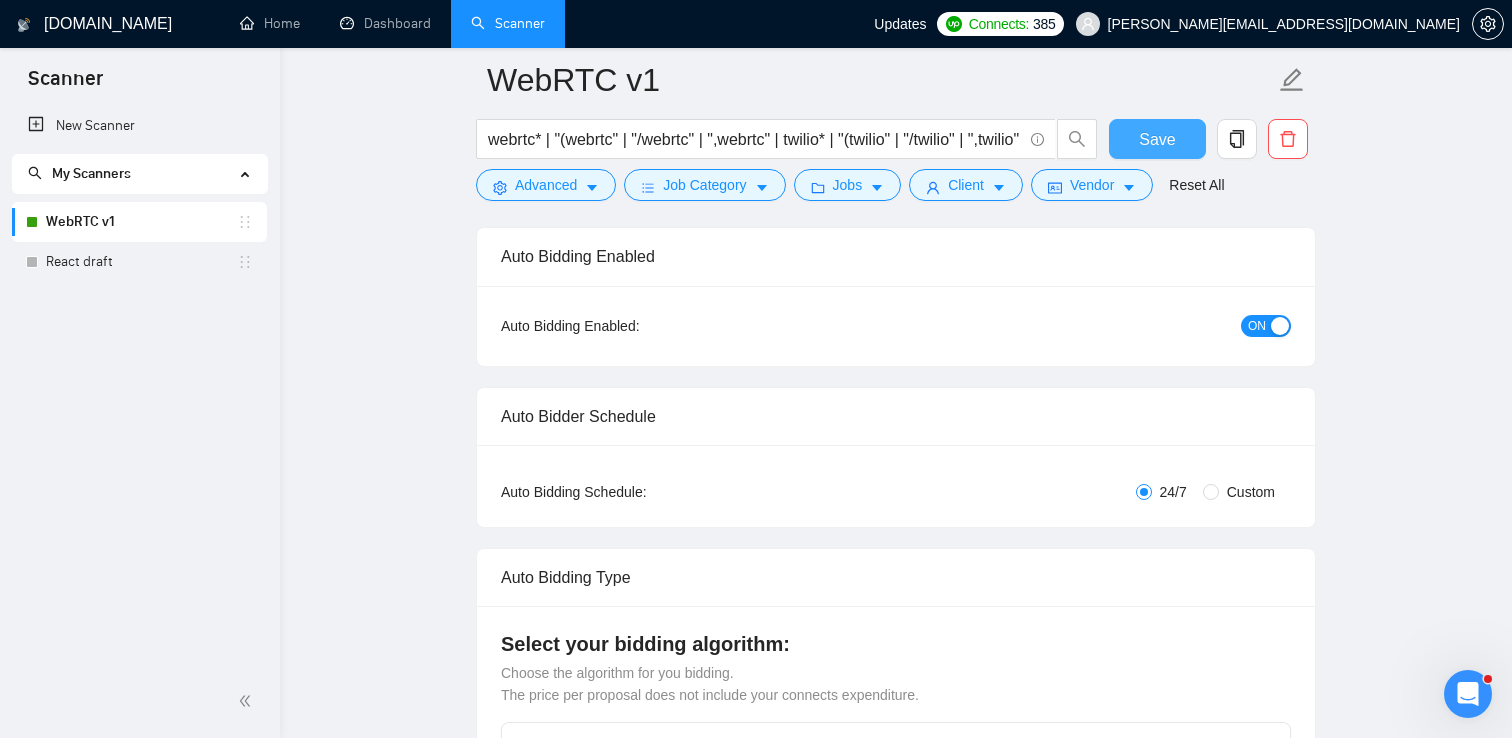 scroll, scrollTop: 0, scrollLeft: 0, axis: both 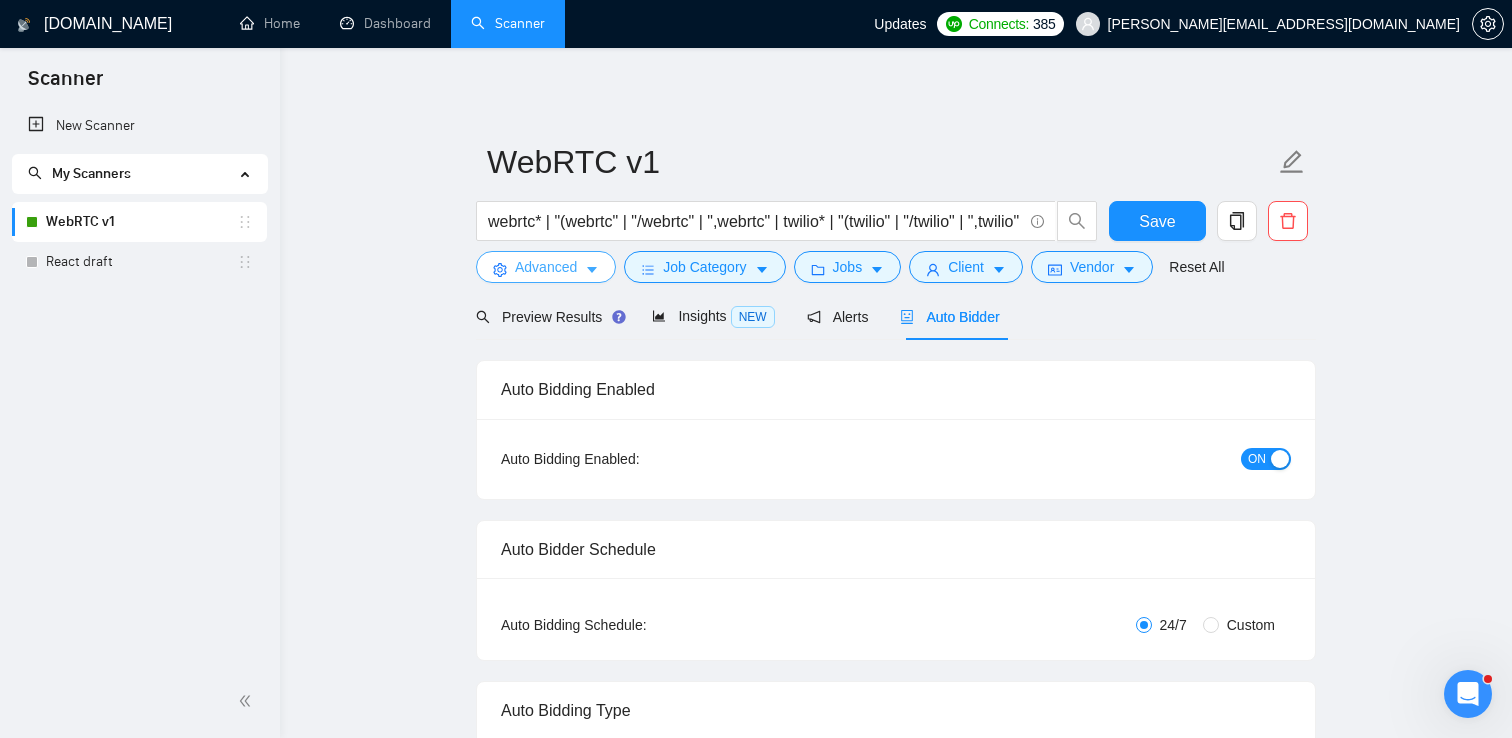 click on "Advanced" at bounding box center (546, 267) 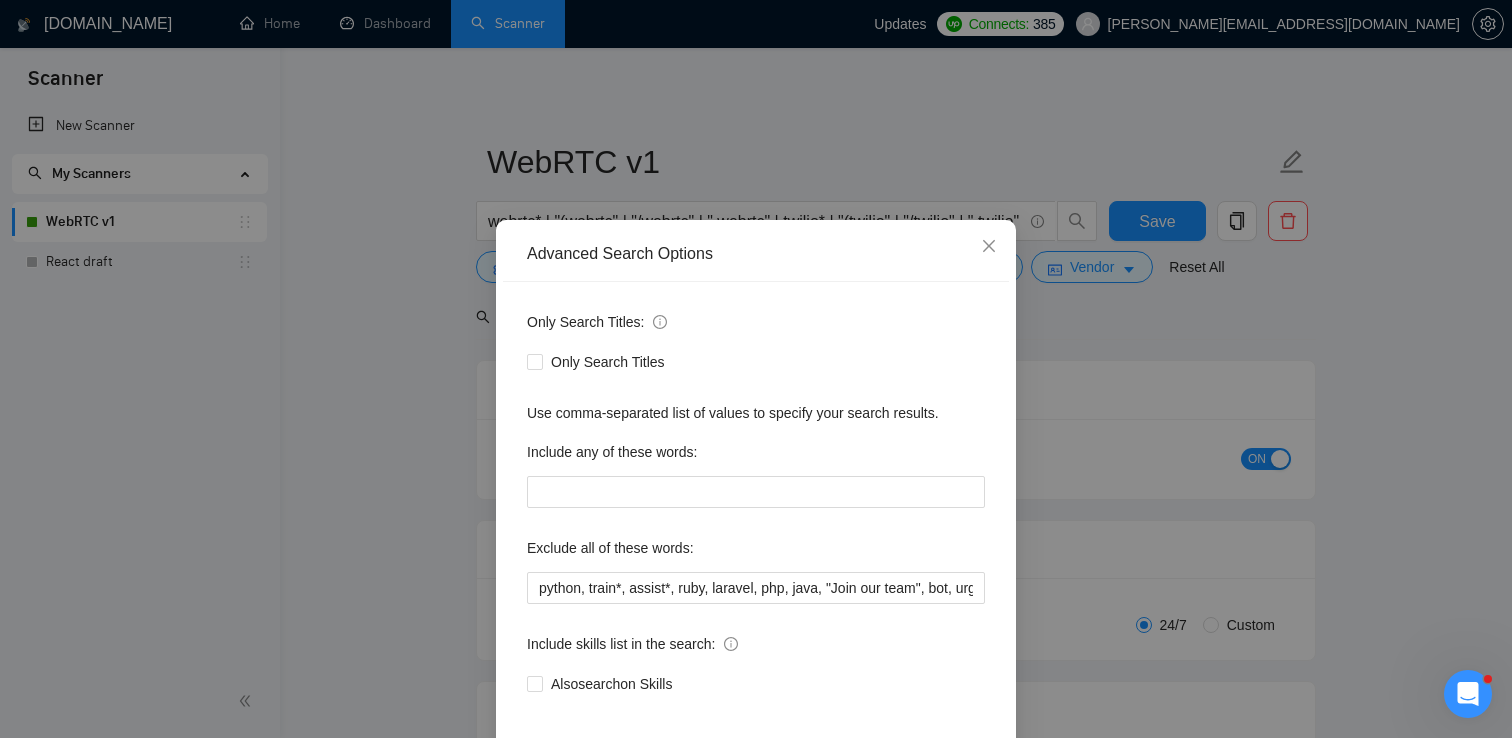 click on "Advanced Search Options Only Search Titles:   Only Search Titles Use comma-separated list of values to specify your search results. Include any of these words: Exclude all of these words: python, train*, assist*, ruby, laravel, php, java, "Join our team", bot, urgent, consulting, consult, tutor, teacher, mentor, update, updates, maintain, maintenance, asap, trading, fix, parser, parsing, "no agency", sex, casino, "no agencies", php, wordpress, shopify, small, little, tweaks, tweak, fixes, bug, bugs, squarespace, wix, webflow, woocommerce, magento Include skills list in the search:   Also  search  on Skills Reset OK" at bounding box center (756, 369) 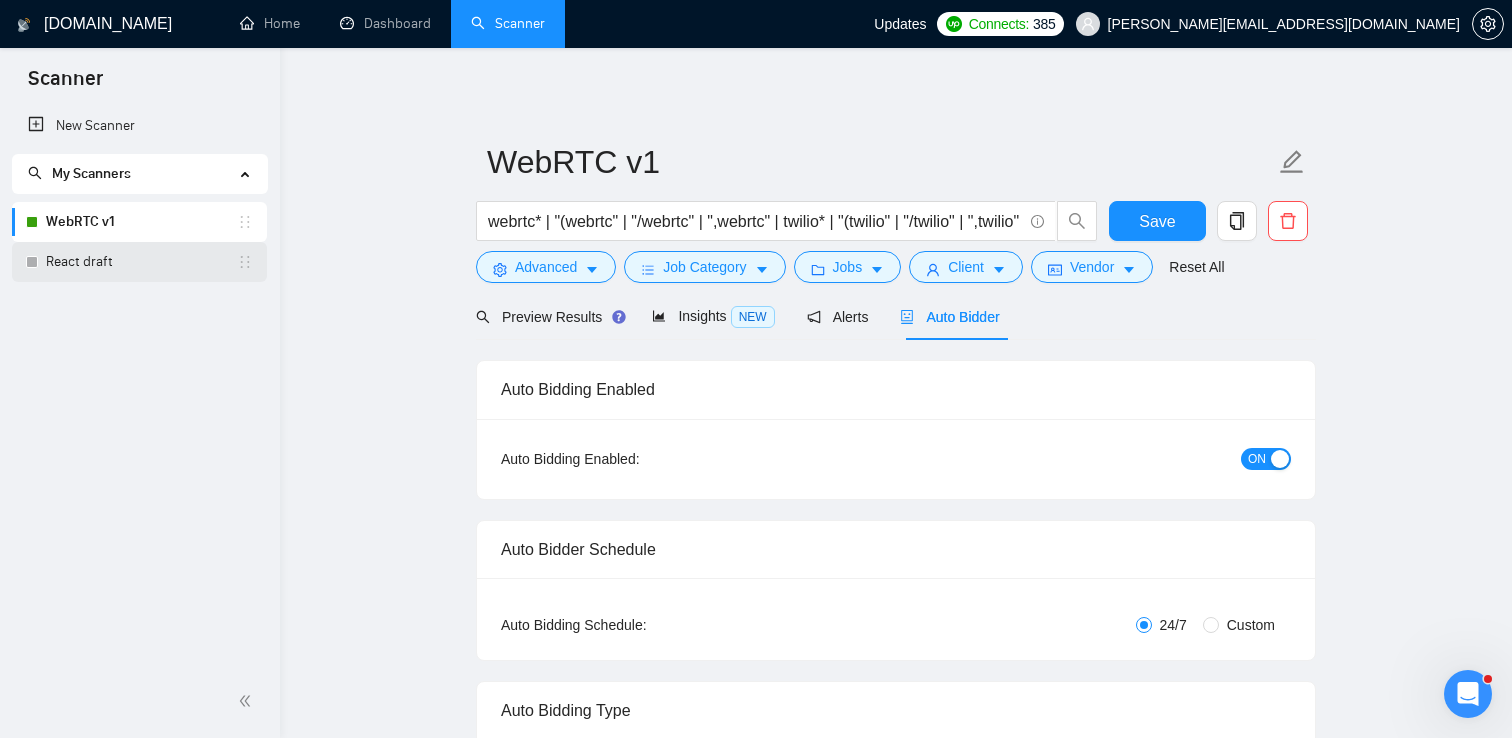 click on "React draft" at bounding box center [141, 262] 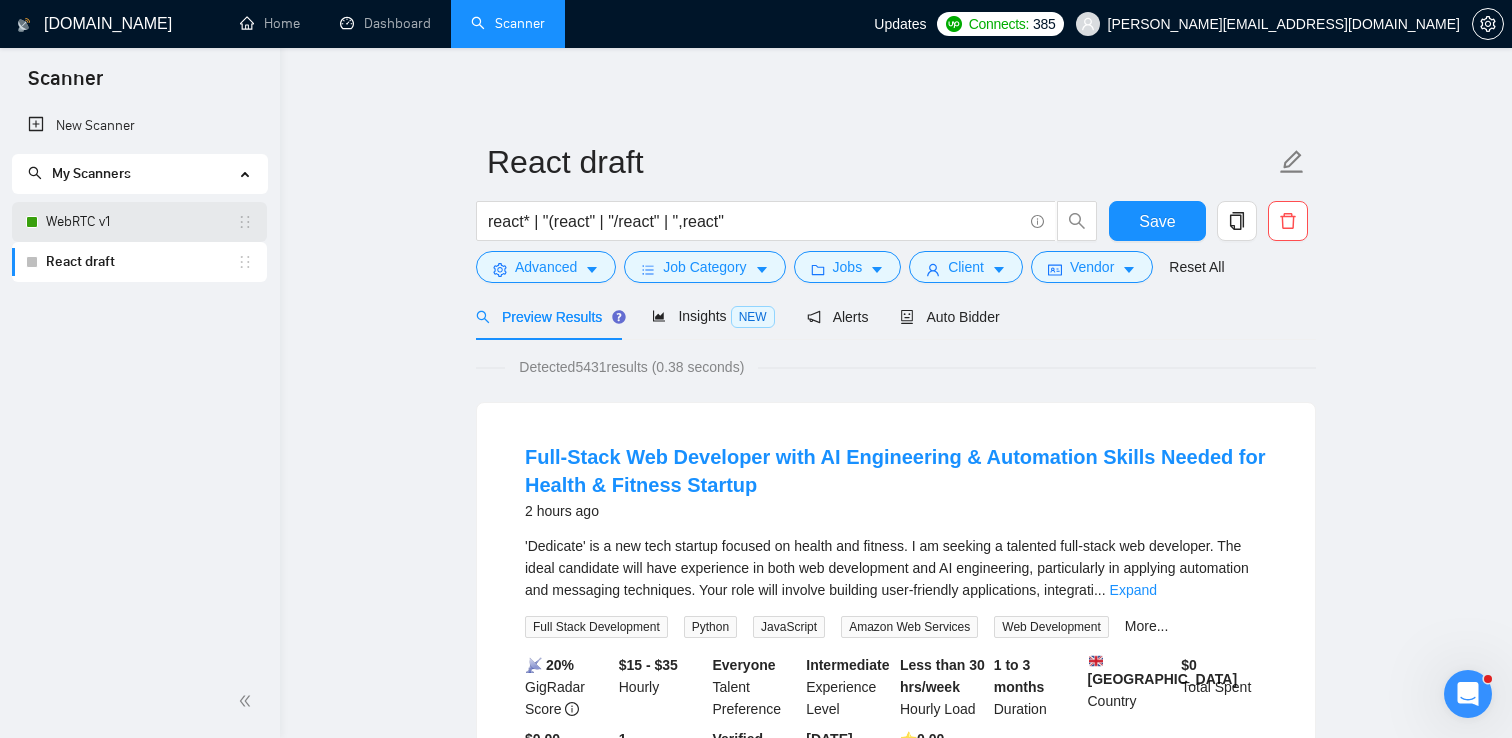 click on "WebRTC v1" at bounding box center (141, 222) 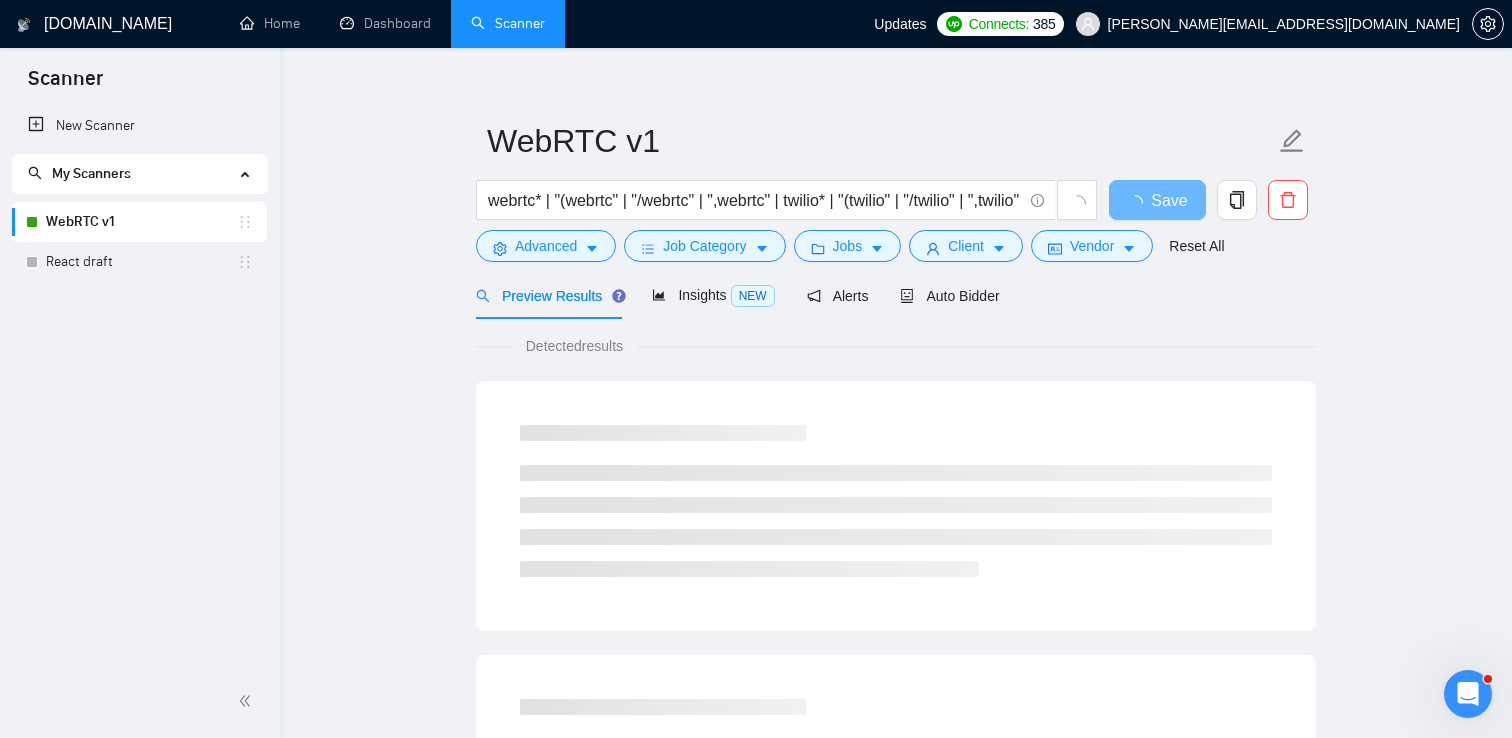 scroll, scrollTop: 34, scrollLeft: 0, axis: vertical 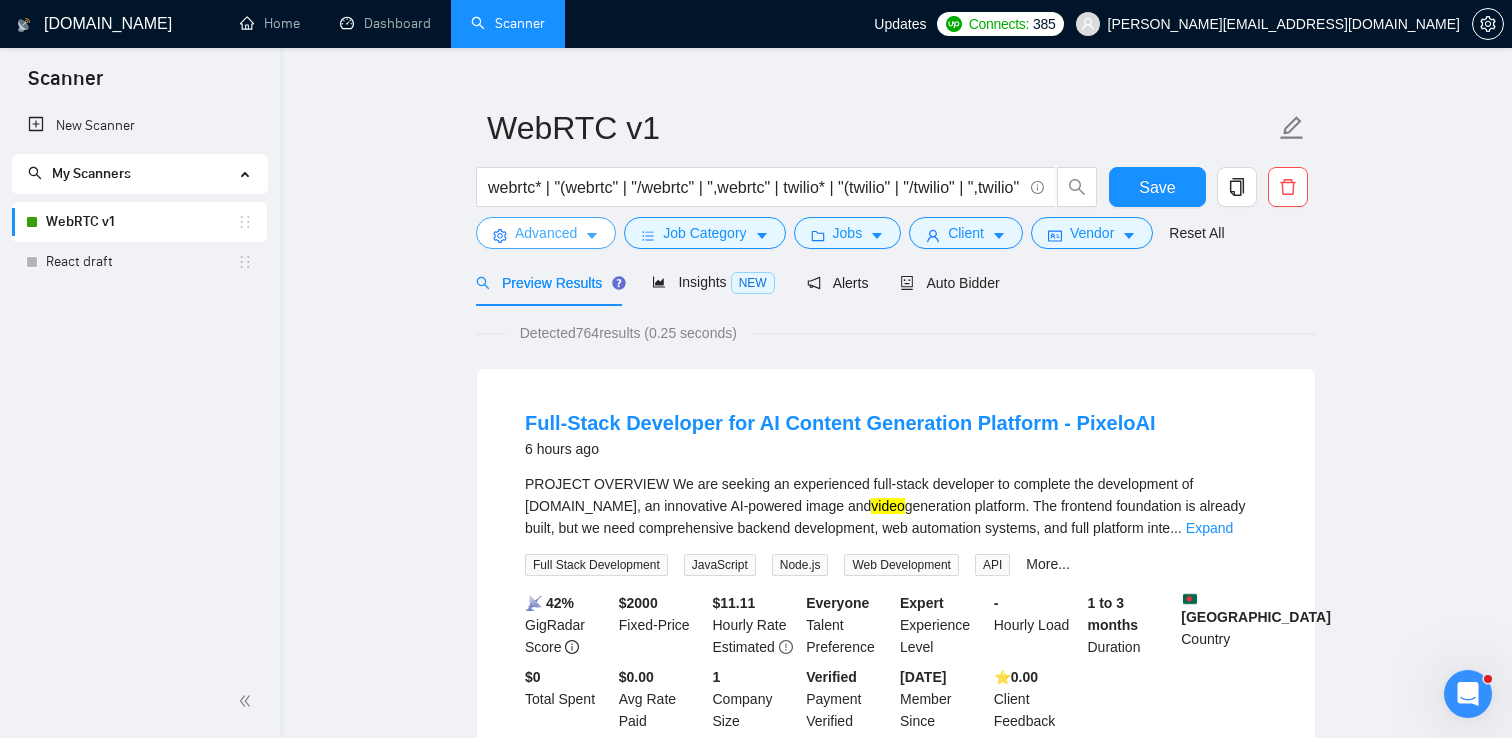 click 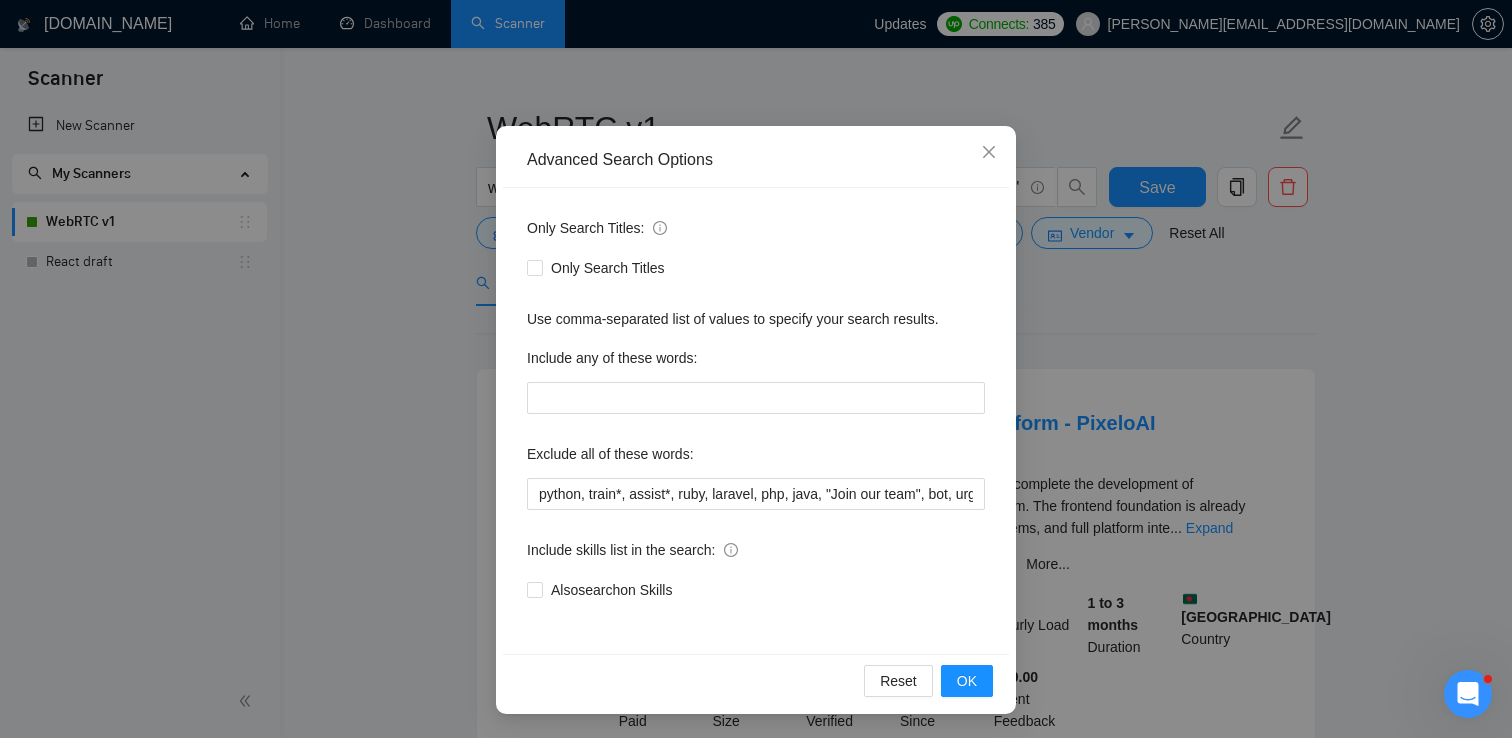 scroll, scrollTop: 88, scrollLeft: 0, axis: vertical 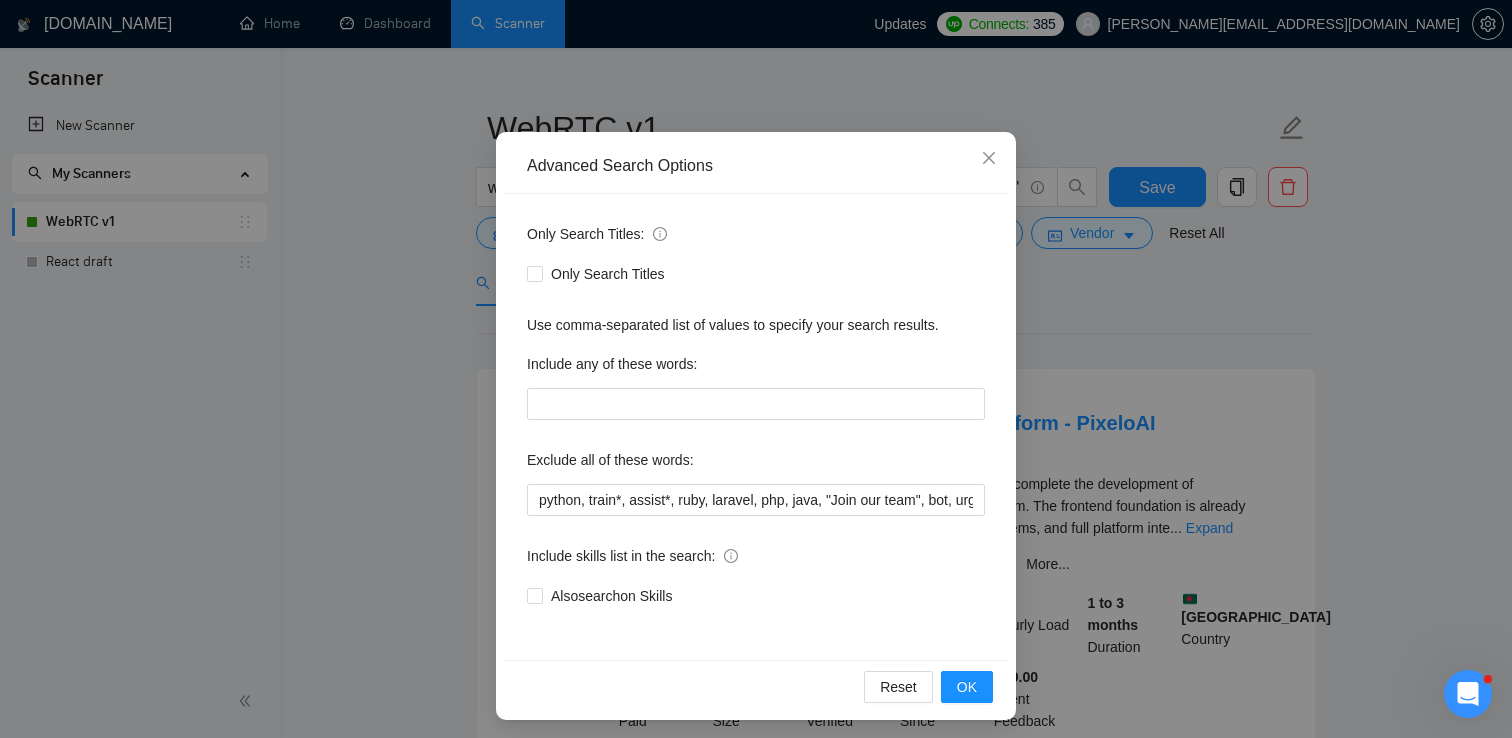 click on "Advanced Search Options Only Search Titles:   Only Search Titles Use comma-separated list of values to specify your search results. Include any of these words: Exclude all of these words: python, train*, assist*, ruby, laravel, php, java, "Join our team", bot, urgent, consulting, consult, tutor, teacher, mentor, update, updates, maintain, maintenance, asap, trading, fix, parser, parsing, "no agency", sex, casino, "no agencies", php, wordpress, shopify, small, little, tweaks, tweak, fixes, bug, bugs, squarespace, wix, webflow, woocommerce, magento Include skills list in the search:   Also  search  on Skills Reset OK" at bounding box center [756, 369] 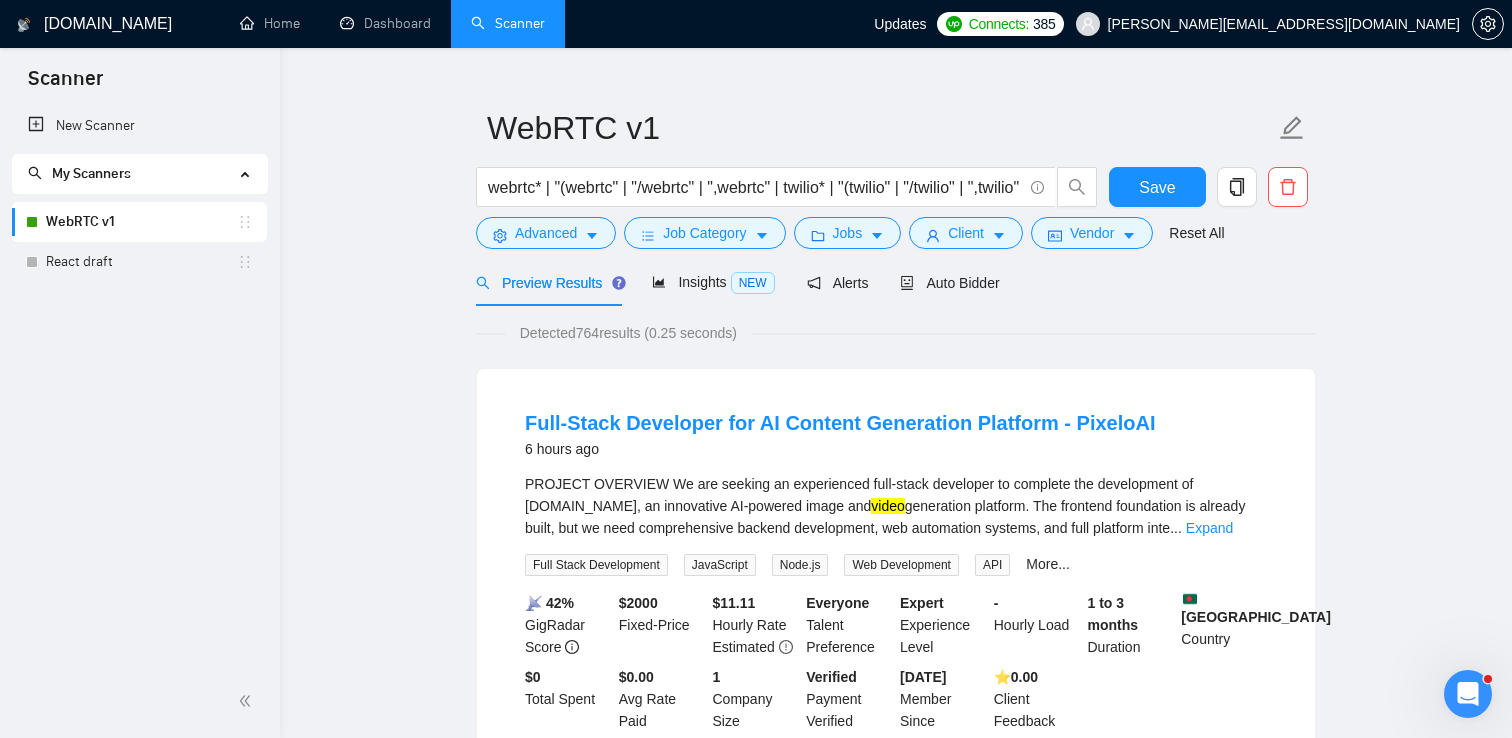 click on "WebRTC v1 webrtc* | "(webrtc" | "/webrtc" | ",webrtc" | twilio* | "(twilio" | "/twilio" | ",twilio" | agora* | "web rtc" | (video stream*) | Jitsi Save Advanced   Job Category   Jobs   Client   Vendor   Reset All Preview Results Insights NEW Alerts Auto Bidder Detected   764  results   (0.25 seconds) Full-Stack Developer for AI Content Generation Platform - PixeloAI 6 hours ago PROJECT OVERVIEW
We are seeking an experienced full-stack developer to complete the development of [DOMAIN_NAME], an innovative AI-powered image and  video  generation platform. The frontend foundation is already built, but we need comprehensive backend development, web automation systems, and full platform inte ... Expand Full Stack Development JavaScript Node.js Web Development API More... 📡   42% GigRadar Score   $ 2000 Fixed-Price $ 11.11 Hourly Rate Estimated Everyone Talent Preference Expert Experience Level - Hourly Load 1 to 3 months Duration   [GEOGRAPHIC_DATA] Country $ 0 Total Spent $0.00 Avg Rate Paid 1 Company Size Verified" at bounding box center (896, 2392) 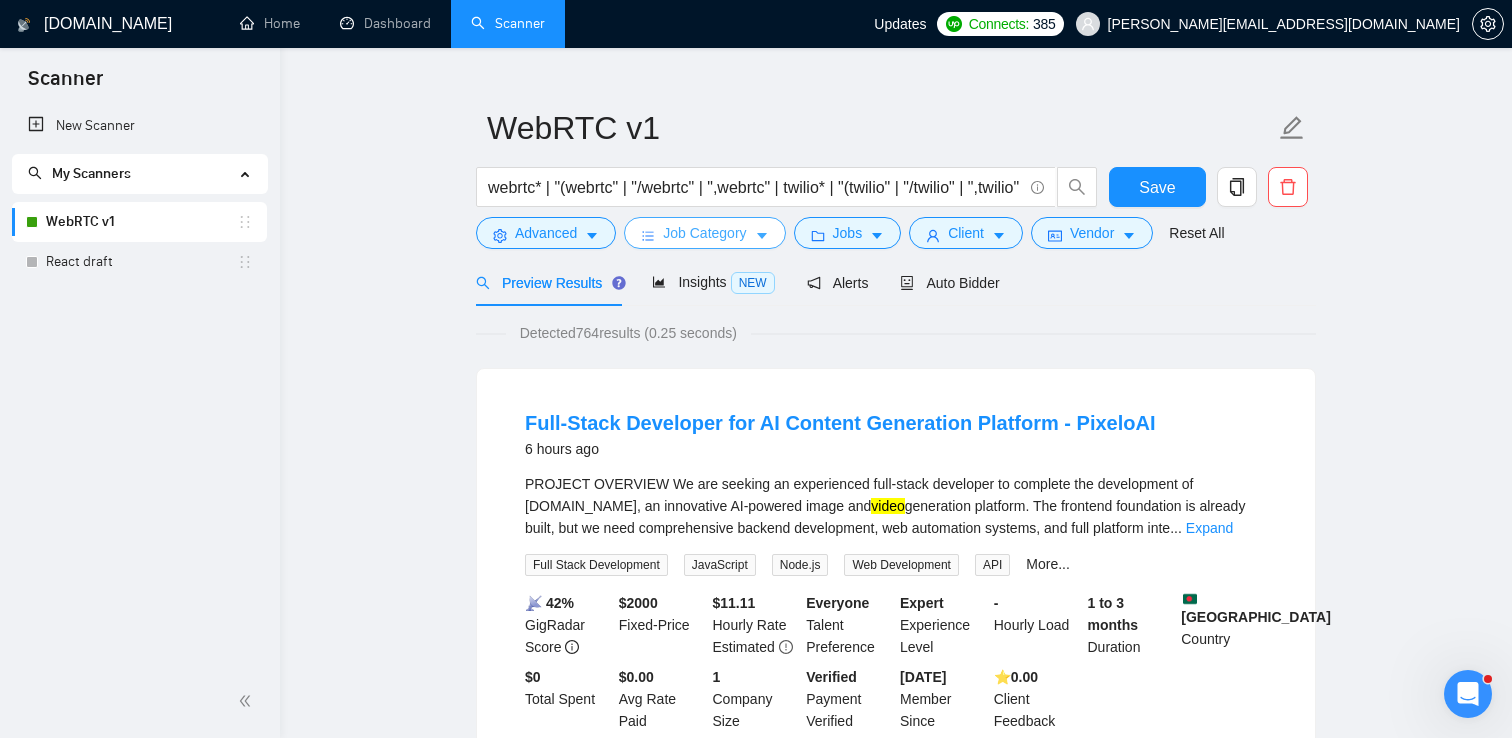 click on "Job Category" at bounding box center (704, 233) 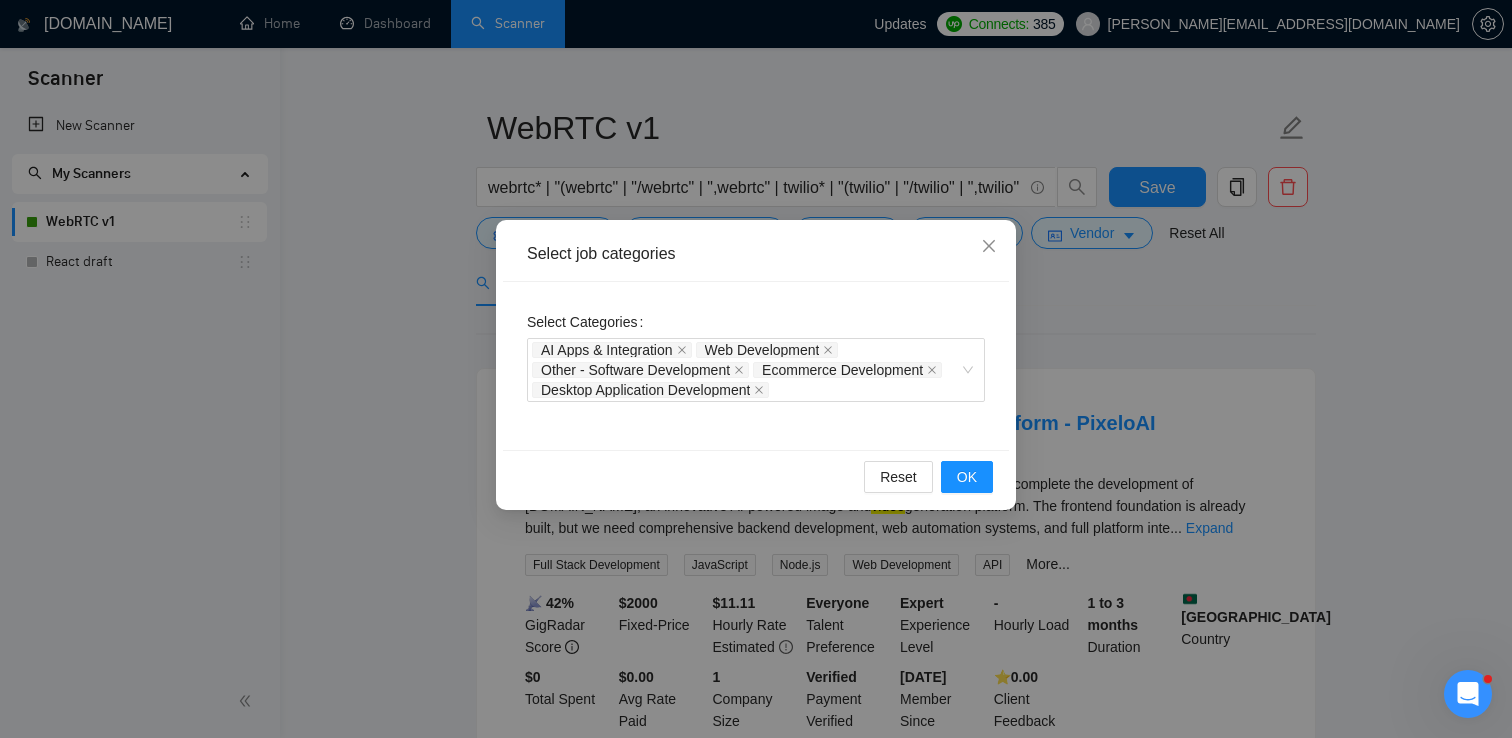 click on "Select job categories Select Categories AI Apps & Integration Web Development Other - Software Development Ecommerce Development Desktop Application Development   Reset OK" at bounding box center (756, 369) 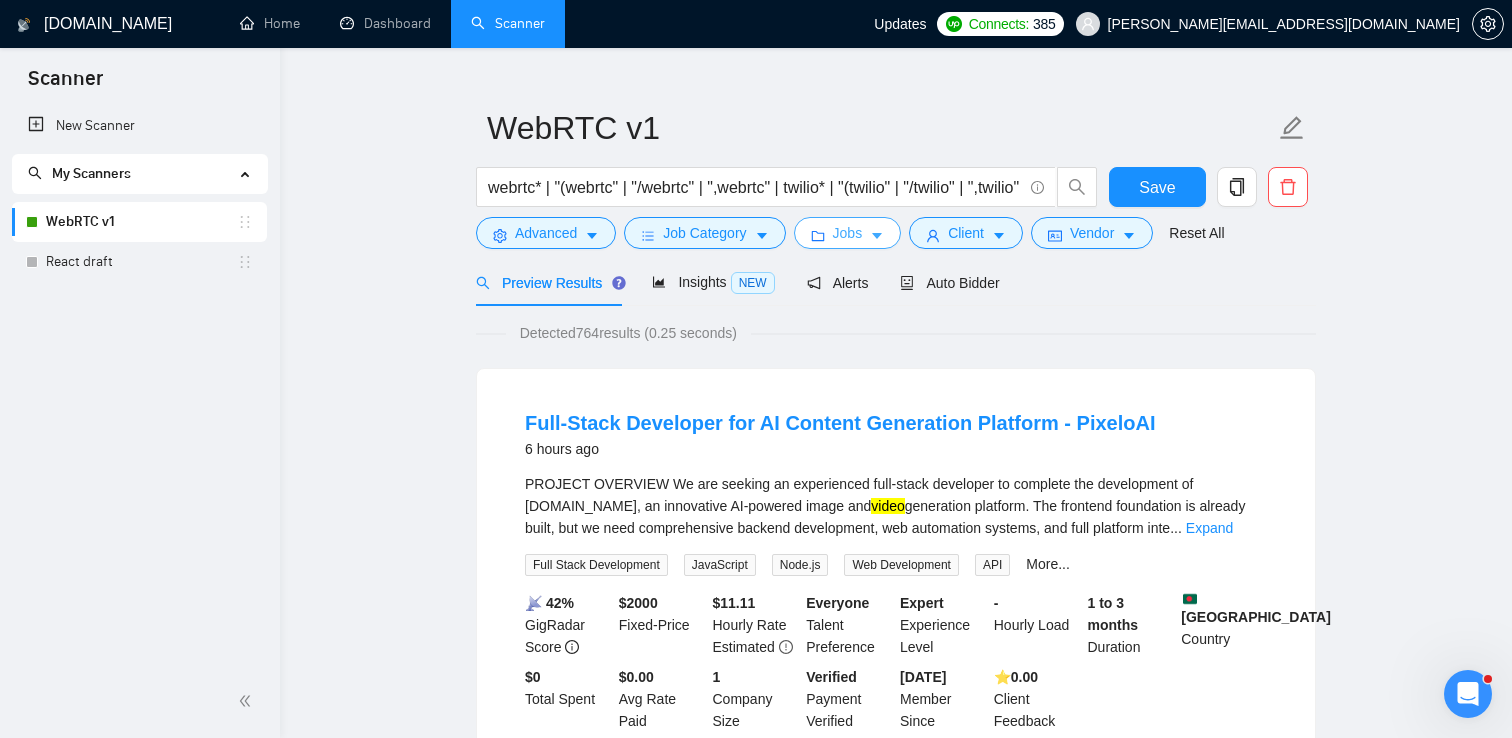 click on "Jobs" at bounding box center [848, 233] 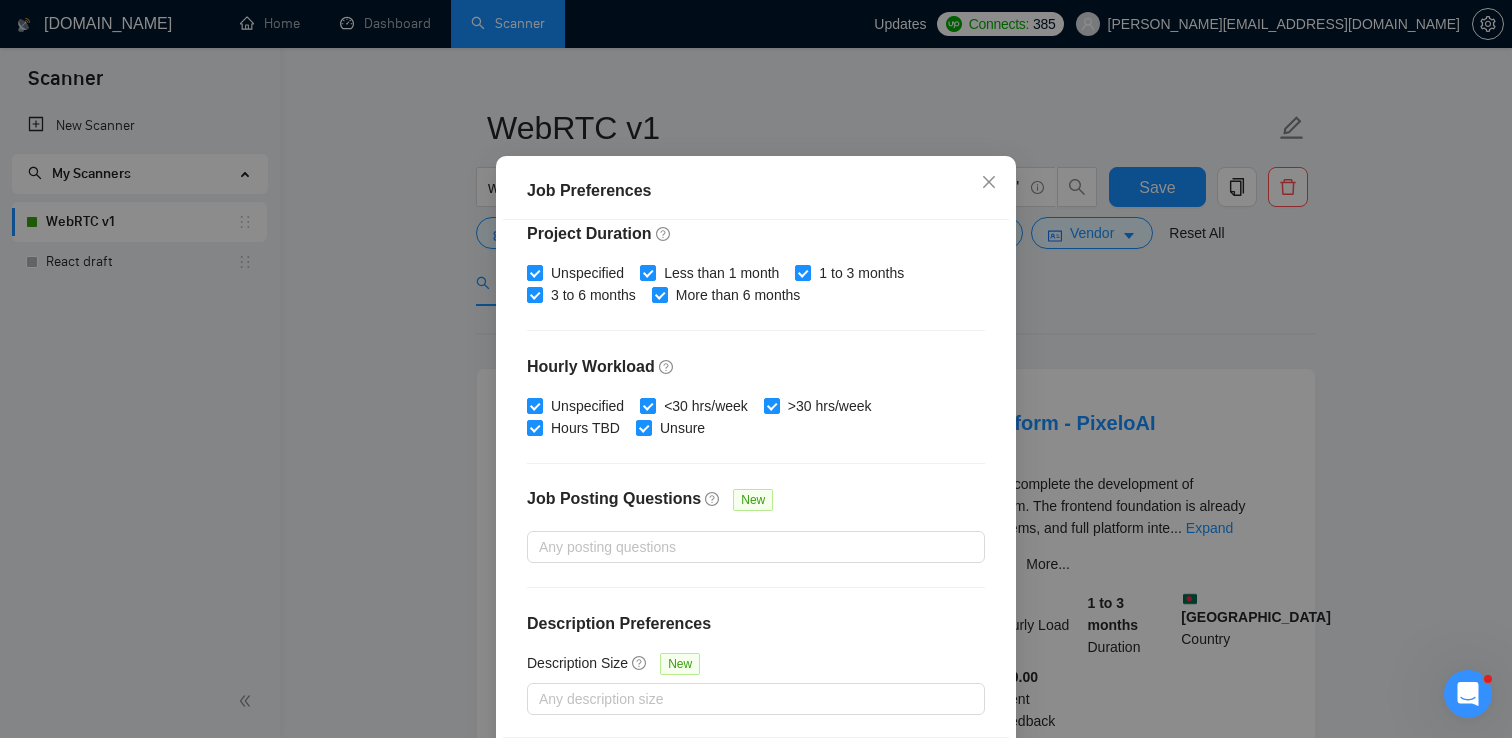 scroll, scrollTop: 137, scrollLeft: 0, axis: vertical 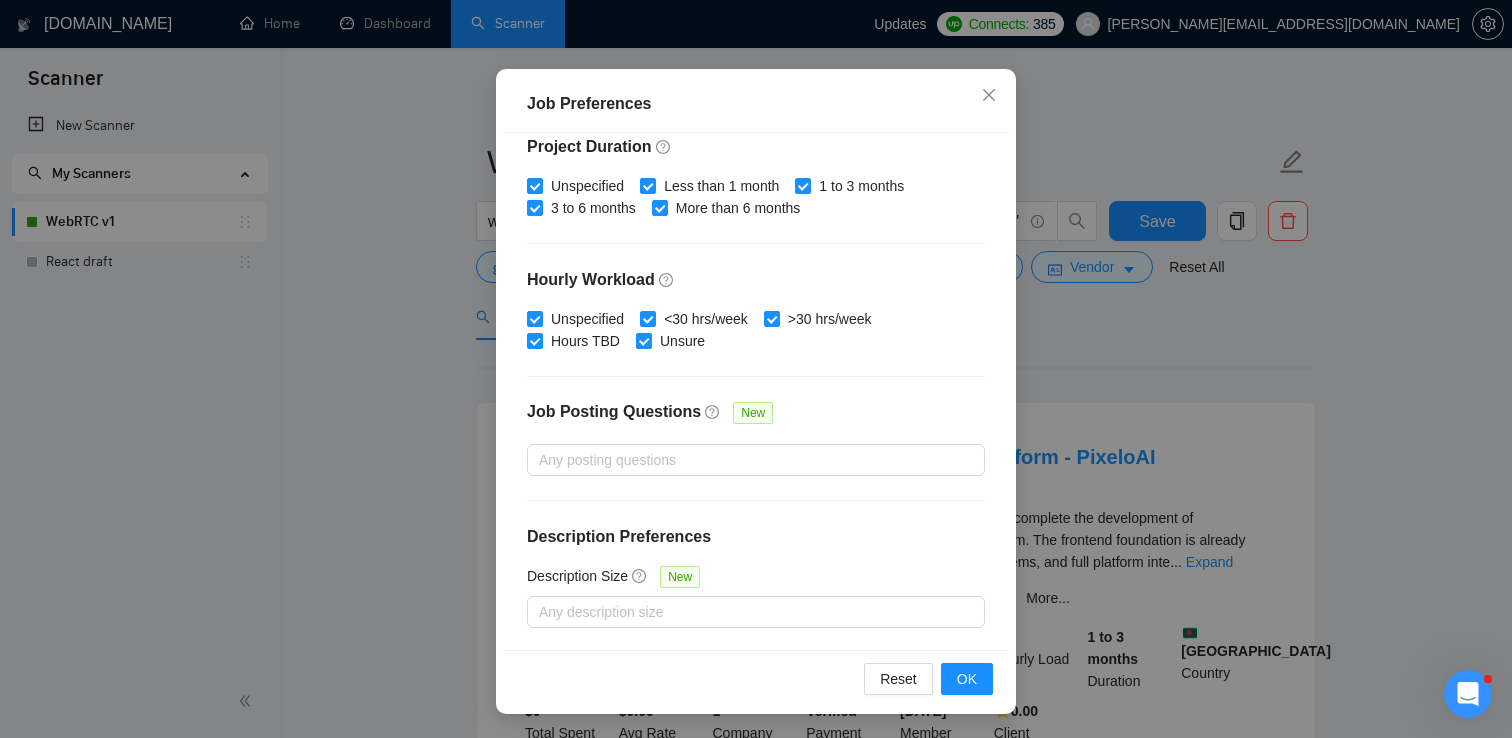 click on "Job Preferences Budget Project Type All Fixed Price Hourly Rate   Fixed Price Budget $ 1000 Min - $ Max Estimate Fixed Price When It’s Not Available New   Hourly Rate Price Budget $ 35 Min - $ Max Estimate Hourly Rate When It’s Not Available New Include Budget Placeholders Include Jobs with Unspecified Budget   Connects Price New Min - Max Project Duration   Unspecified Less than 1 month 1 to 3 months 3 to 6 months More than 6 months Hourly Workload   Unspecified <30 hrs/week >30 hrs/week Hours TBD Unsure Job Posting Questions New   Any posting questions Description Preferences Description Size New   Any description size Reset OK" at bounding box center [756, 369] 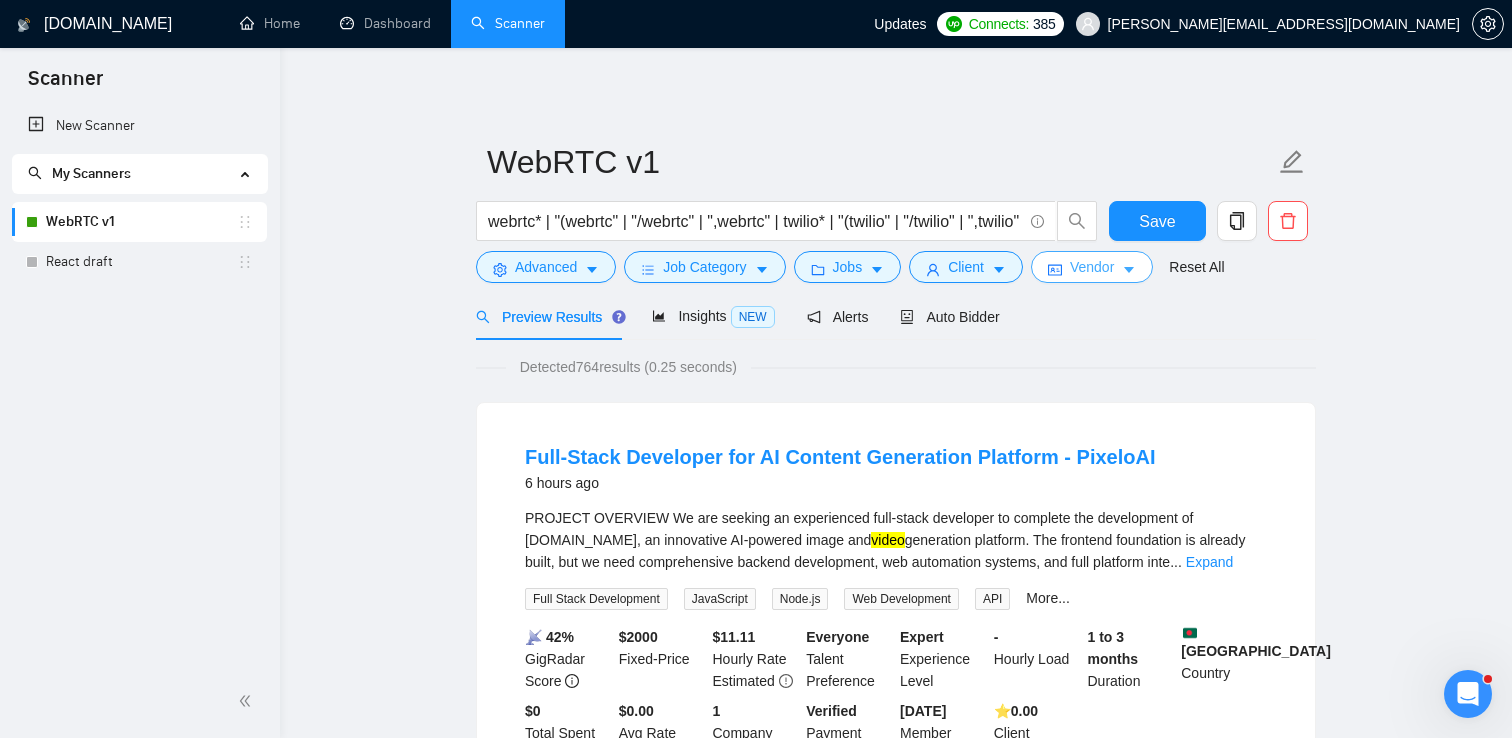 click on "Vendor" at bounding box center (1092, 267) 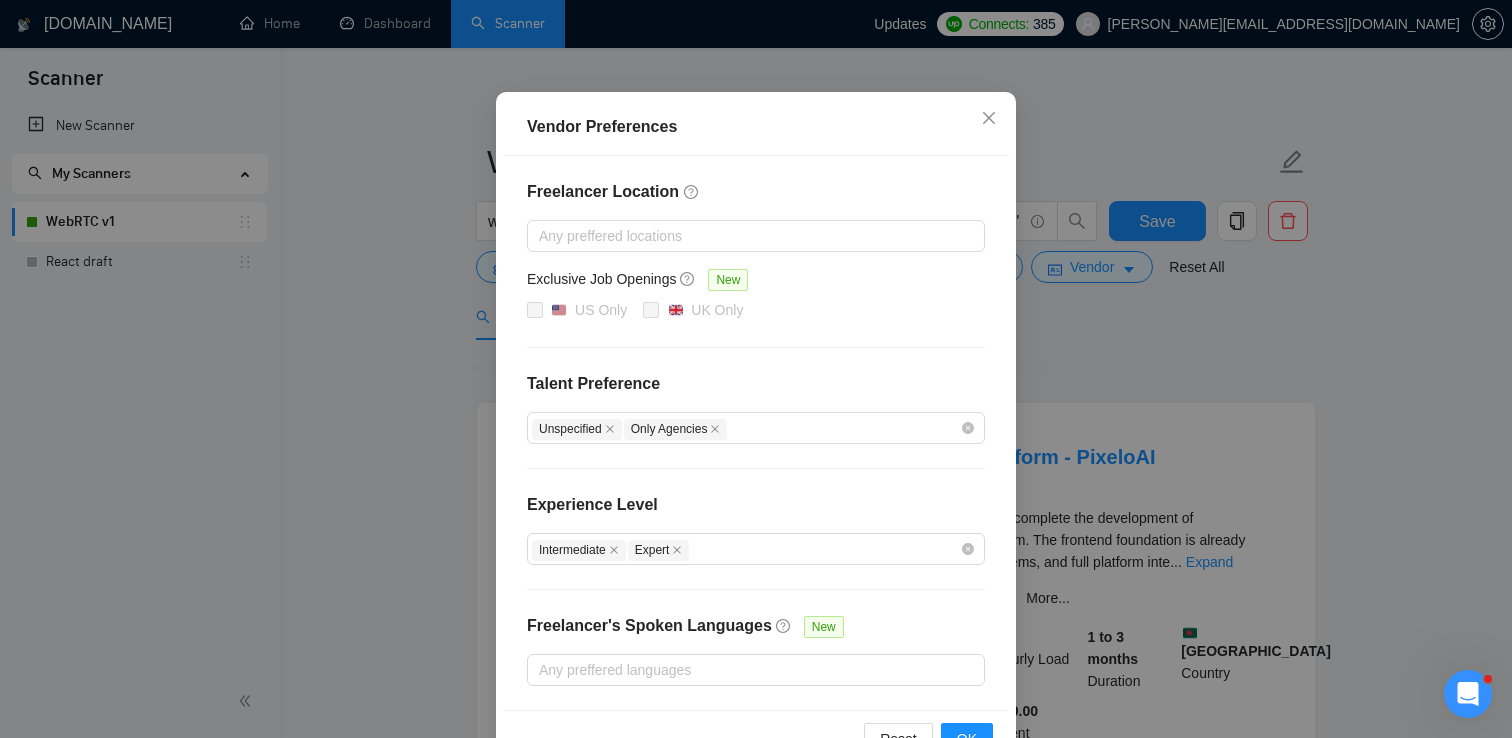 scroll, scrollTop: 169, scrollLeft: 0, axis: vertical 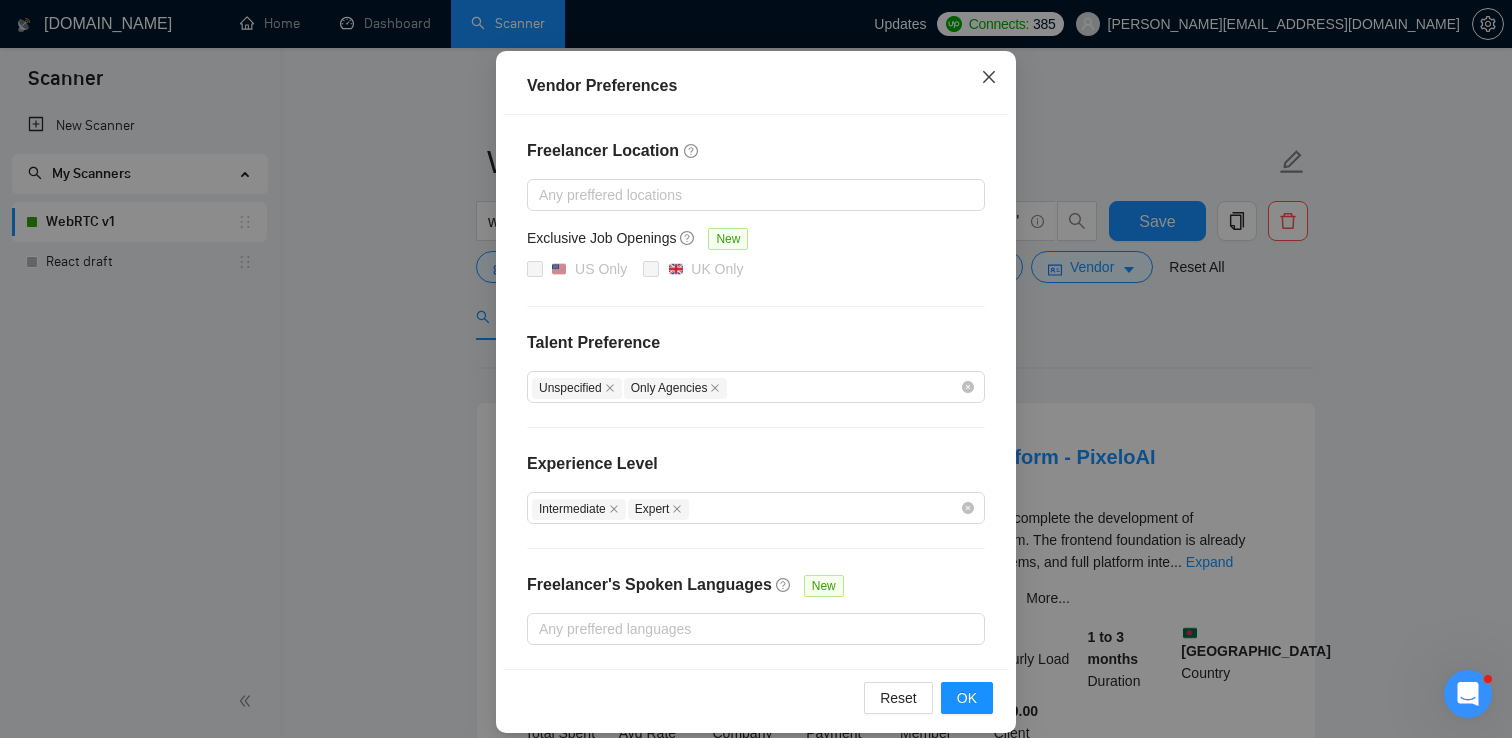 click 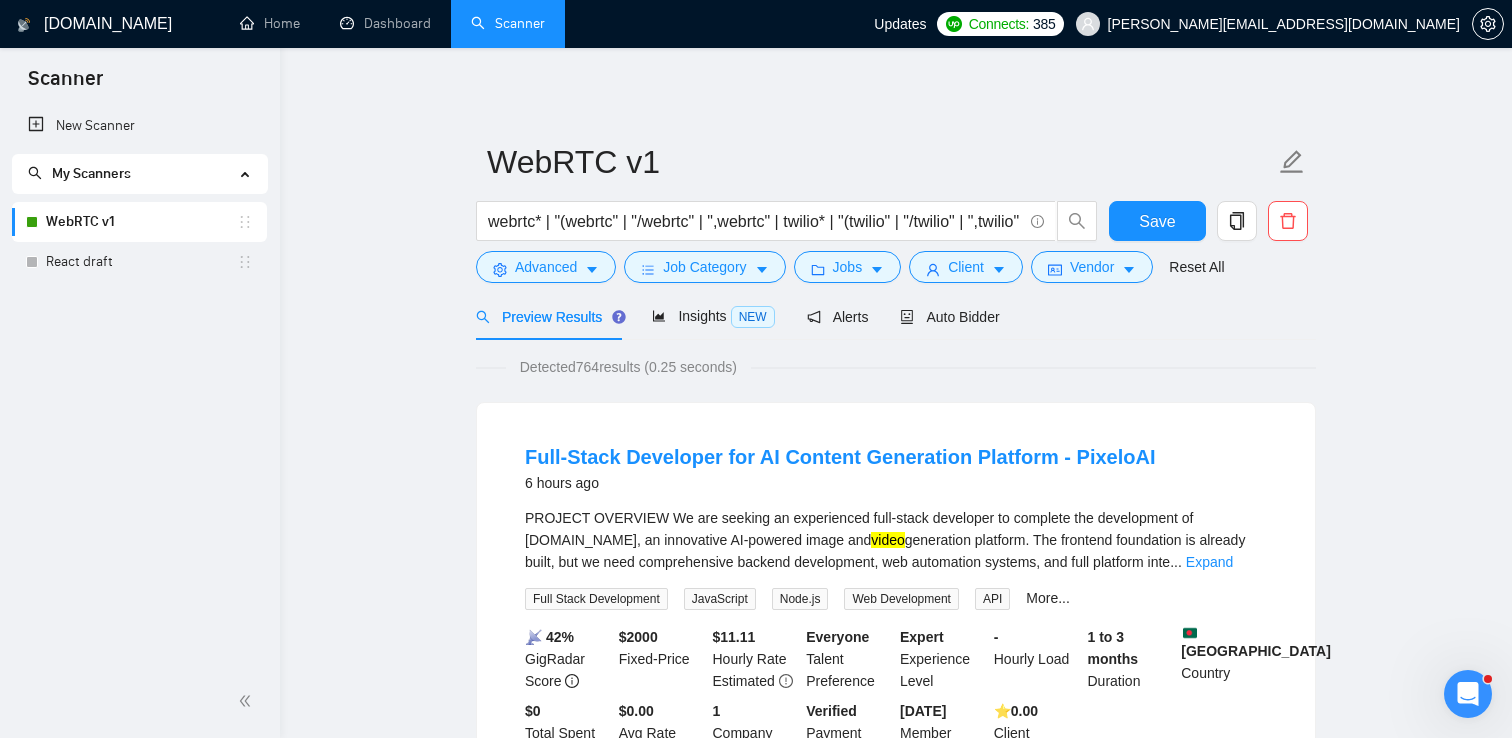 scroll, scrollTop: 87, scrollLeft: 0, axis: vertical 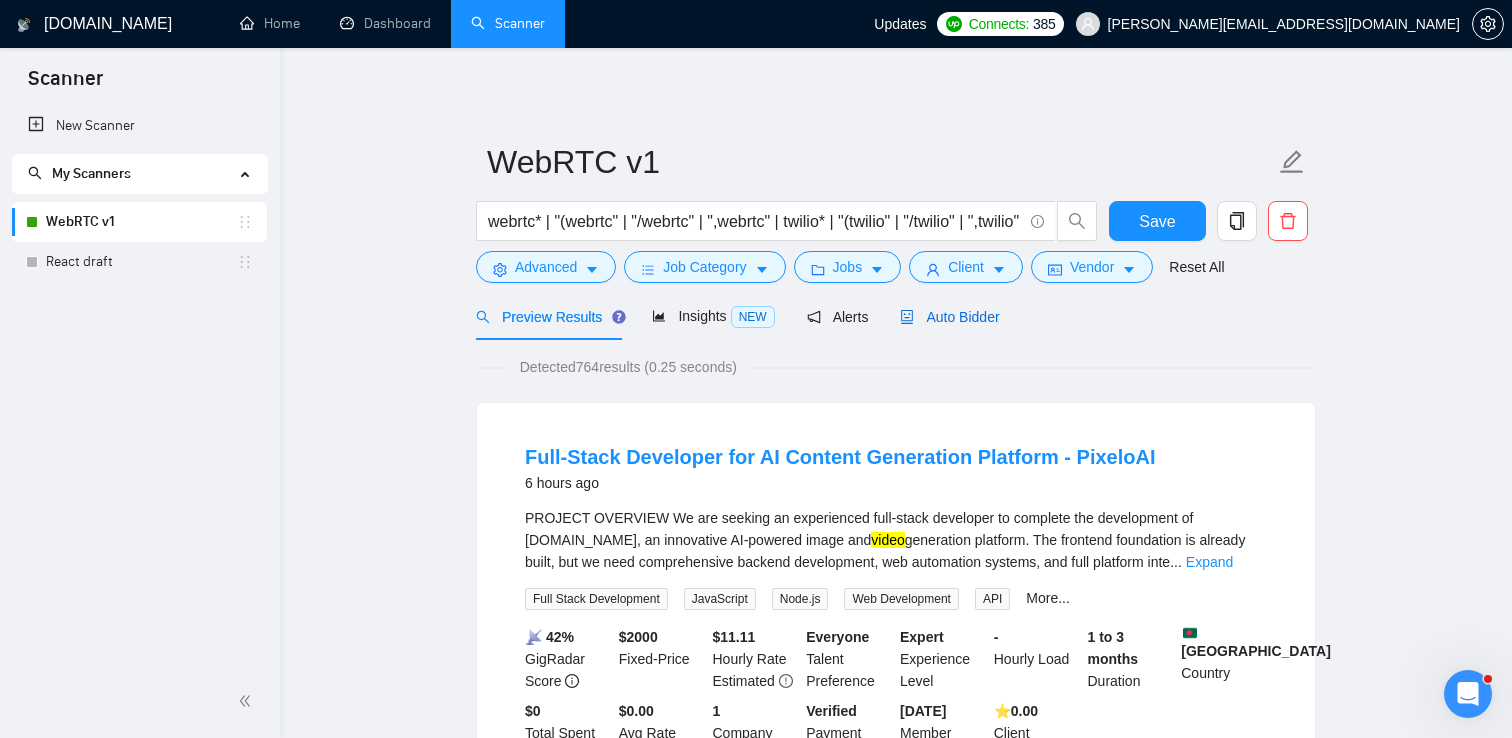 click on "Auto Bidder" at bounding box center [949, 317] 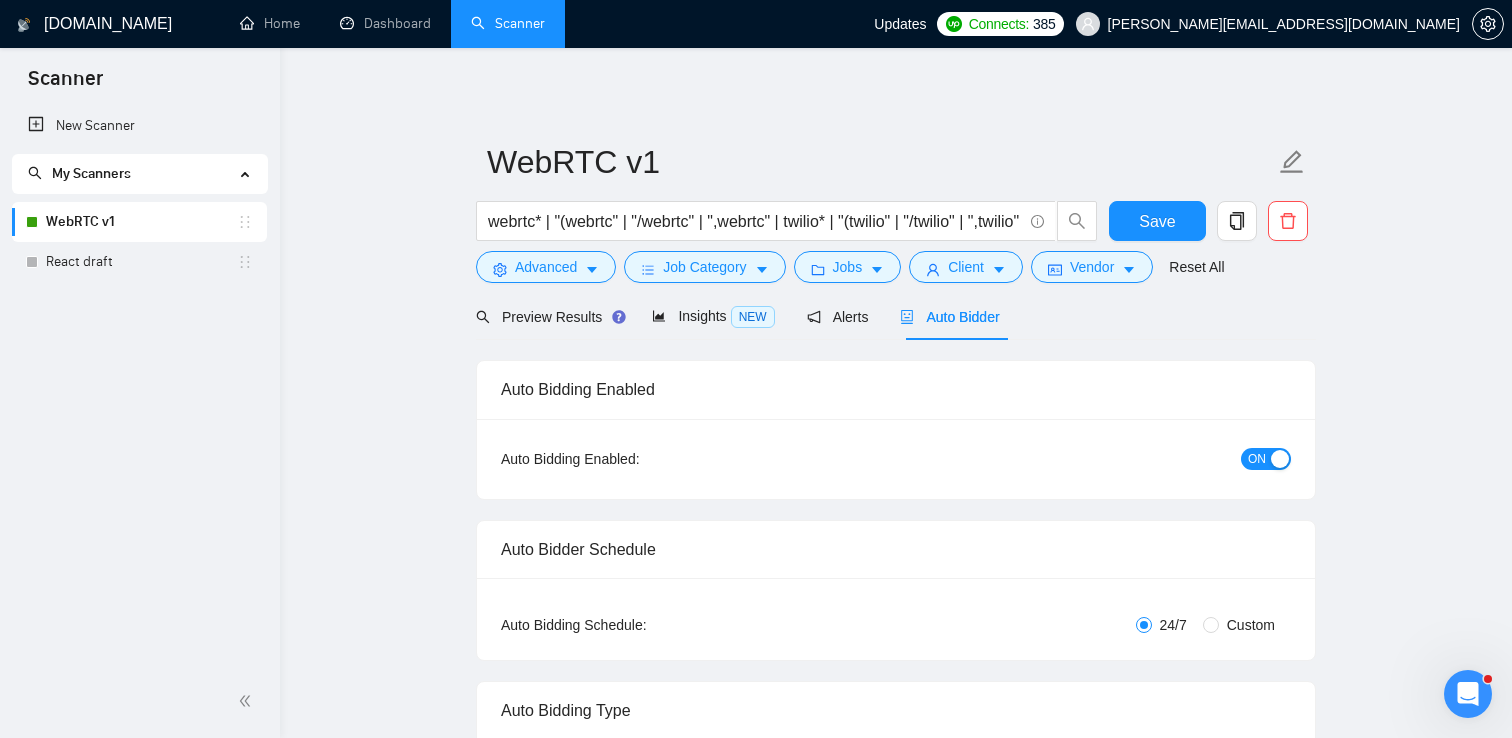 type 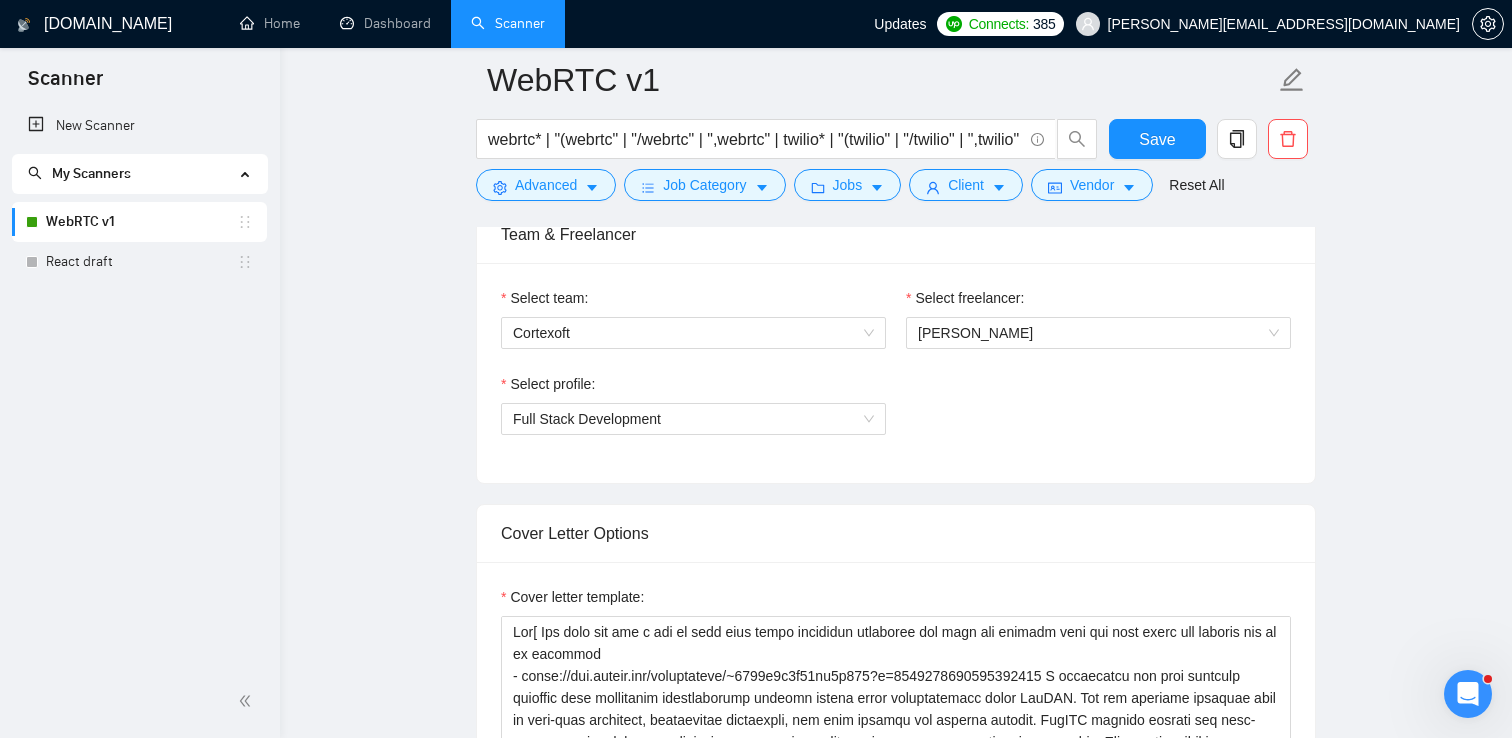 scroll, scrollTop: 1019, scrollLeft: 0, axis: vertical 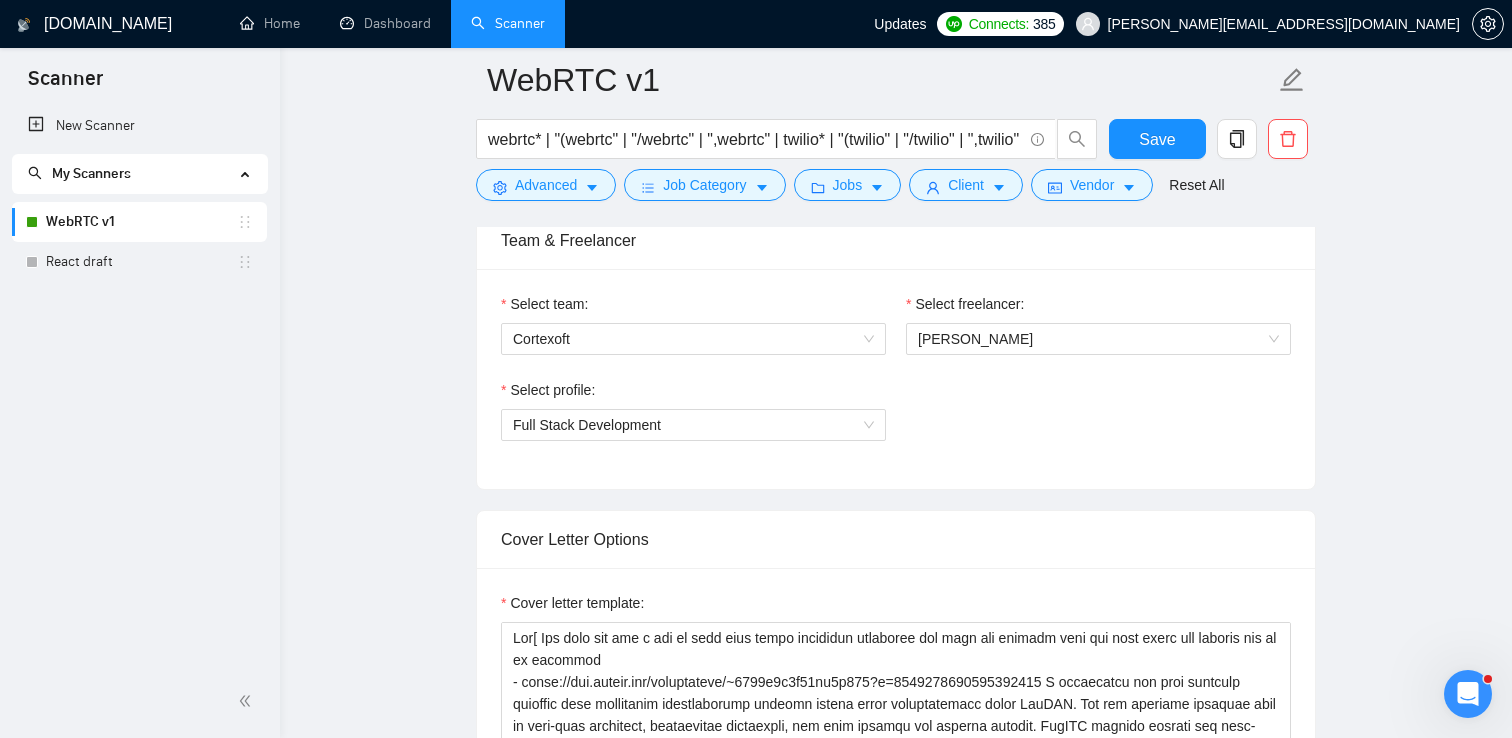 click on "Select team:" at bounding box center [693, 308] 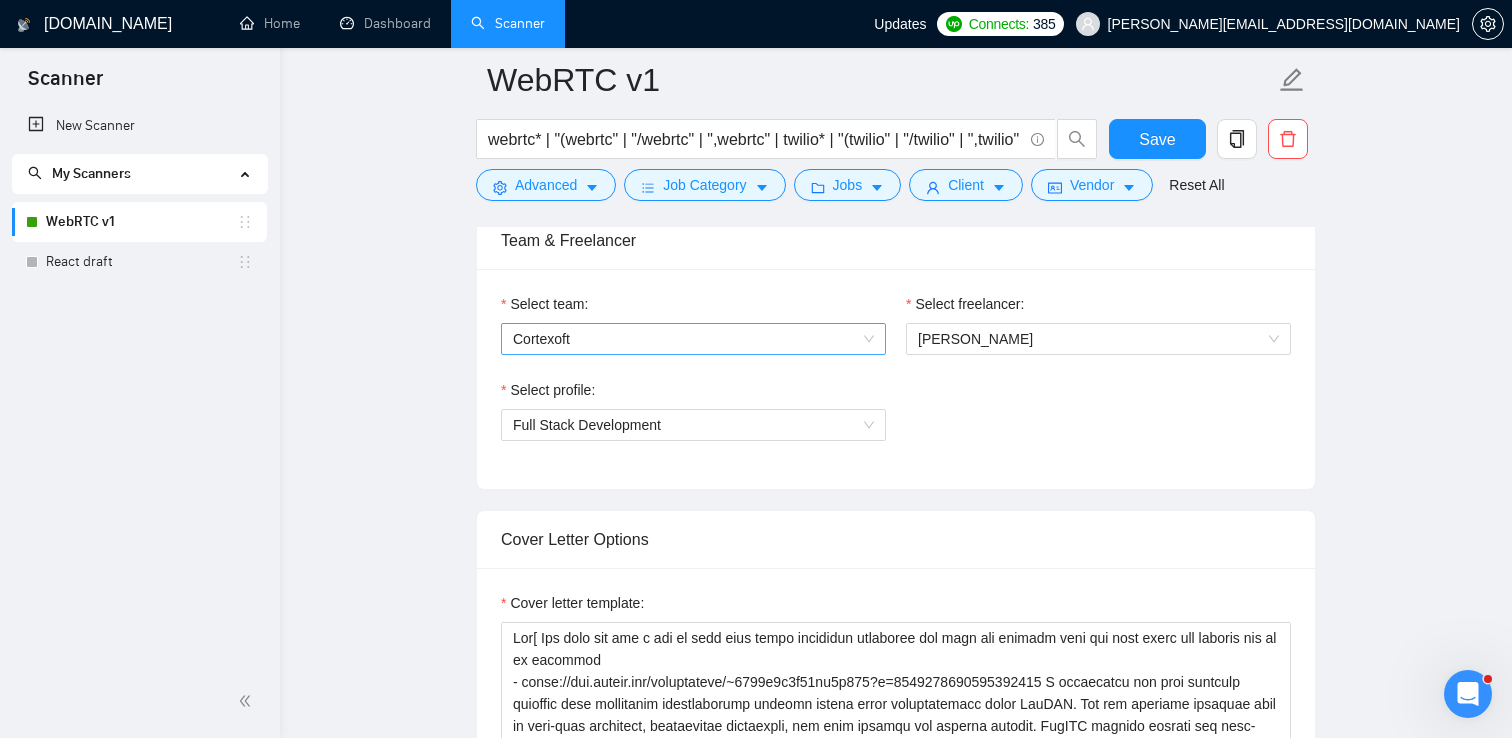 click on "Cortexoft" at bounding box center (693, 339) 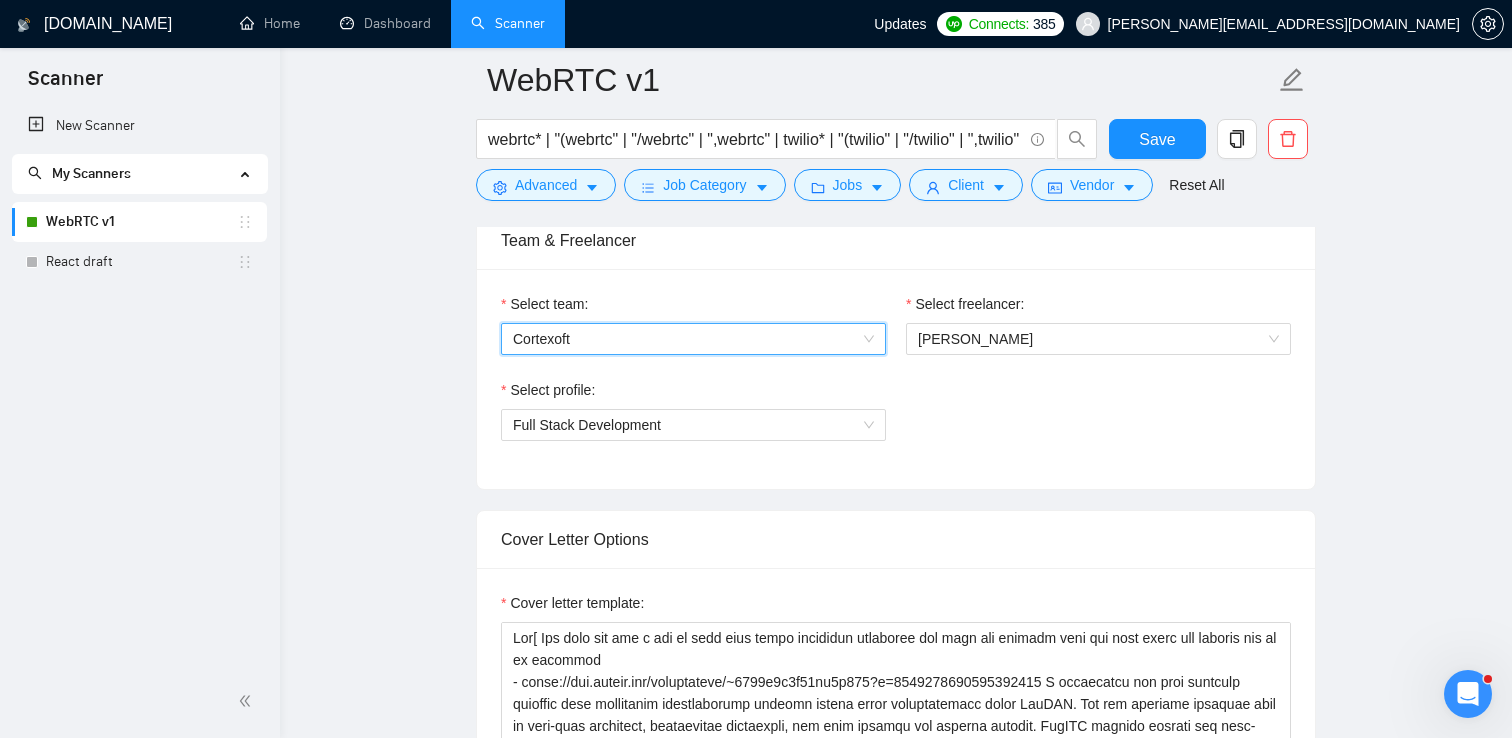 click on "Cortexoft" at bounding box center [693, 339] 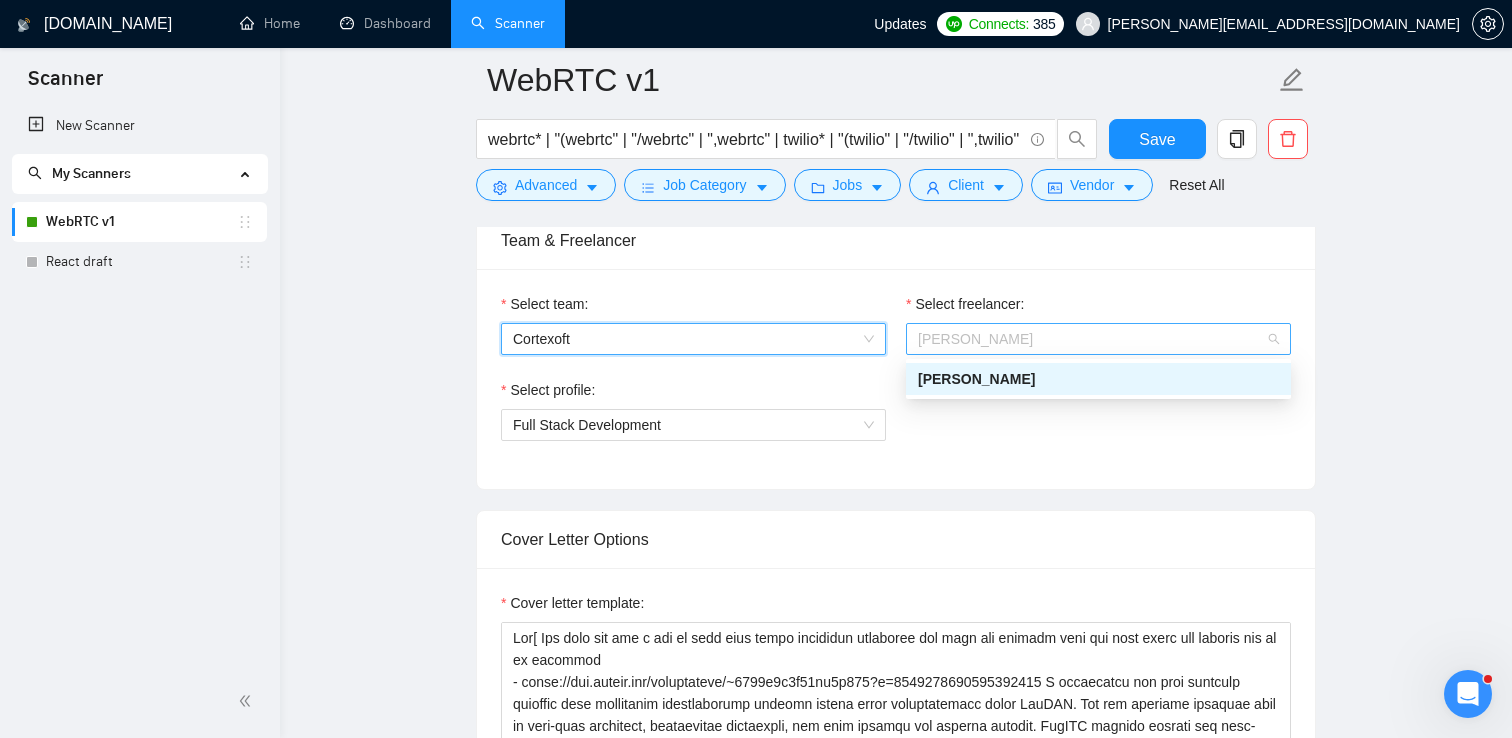 click on "[PERSON_NAME]" at bounding box center (1098, 339) 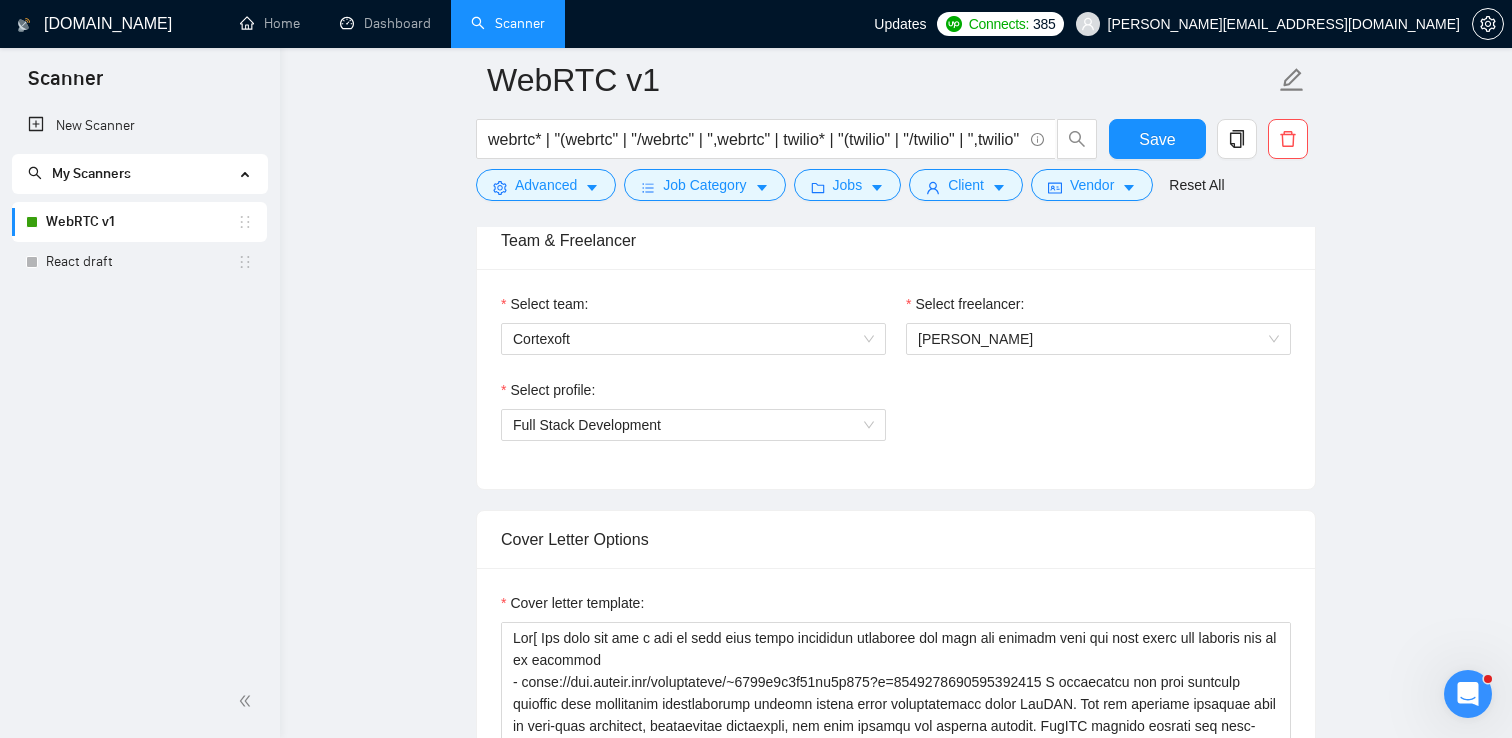 click on "Select team:" at bounding box center [693, 308] 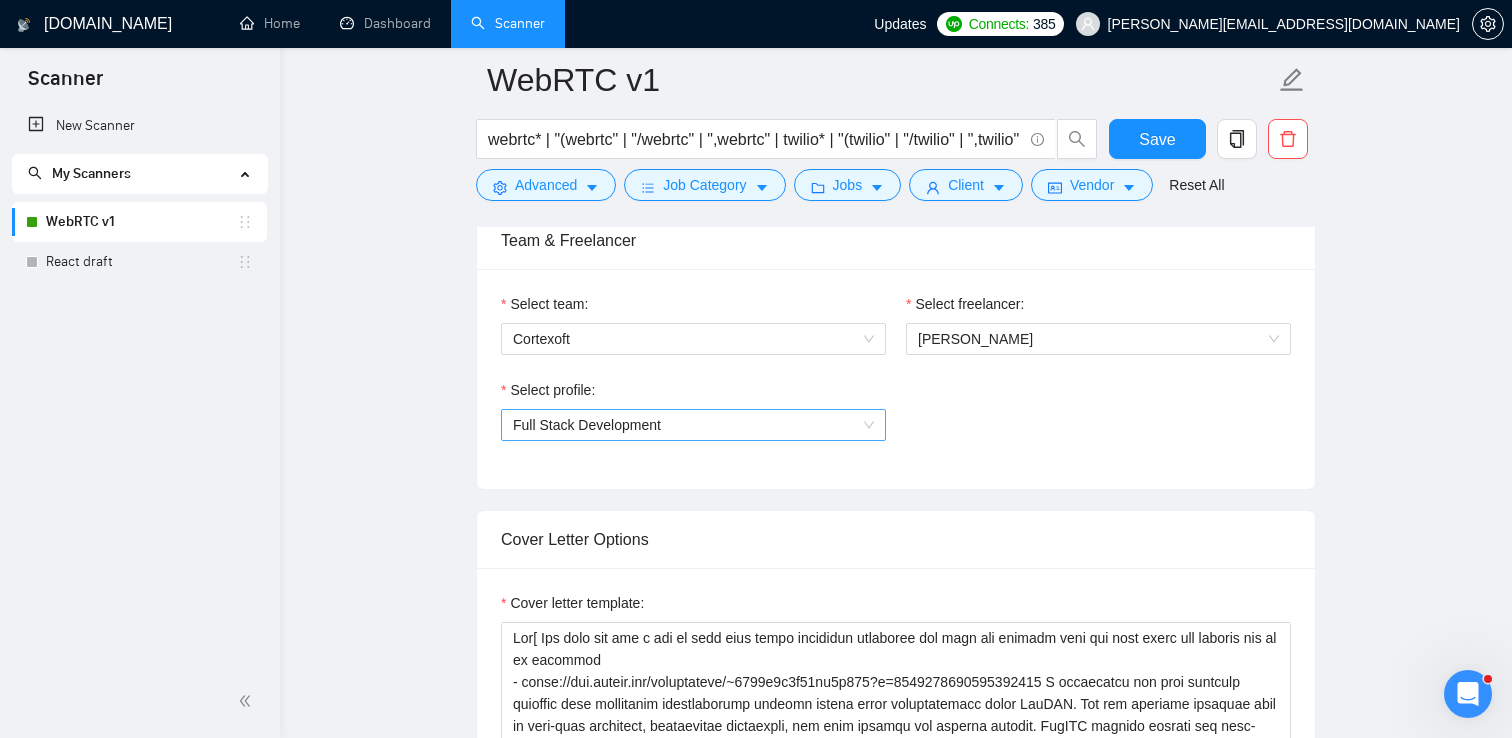 click on "Full Stack Development" at bounding box center (693, 425) 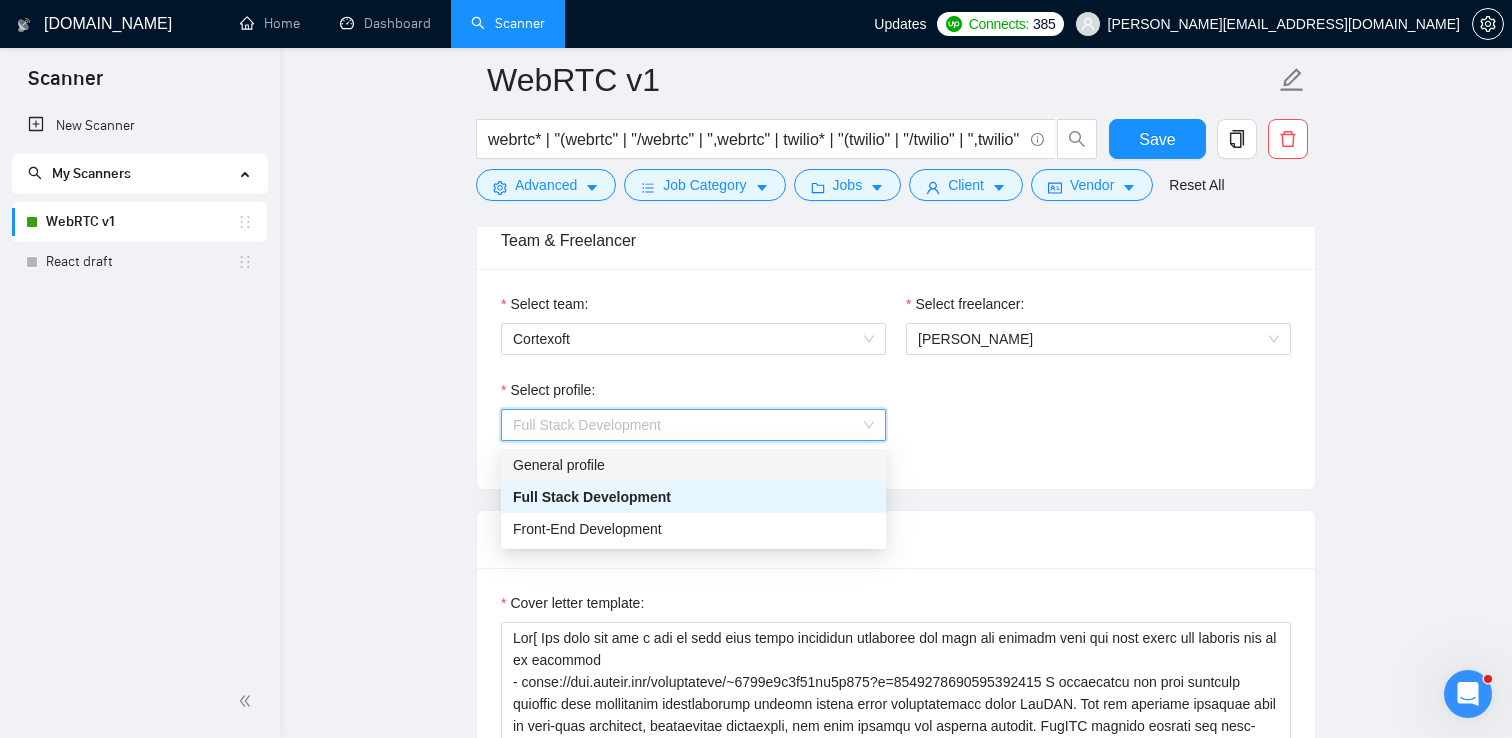 click on "Select profile: Full Stack Development" at bounding box center (896, 422) 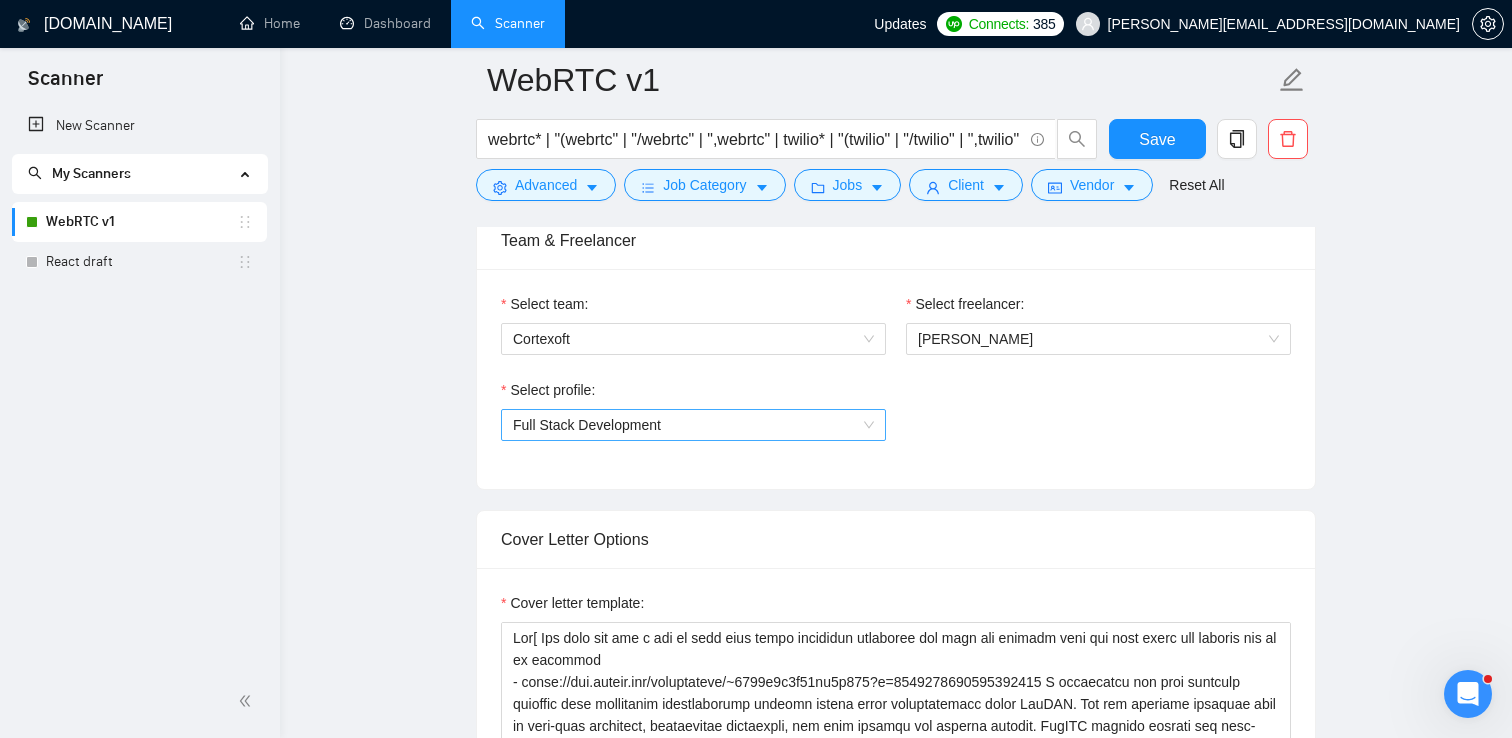 click on "Full Stack Development" at bounding box center [693, 425] 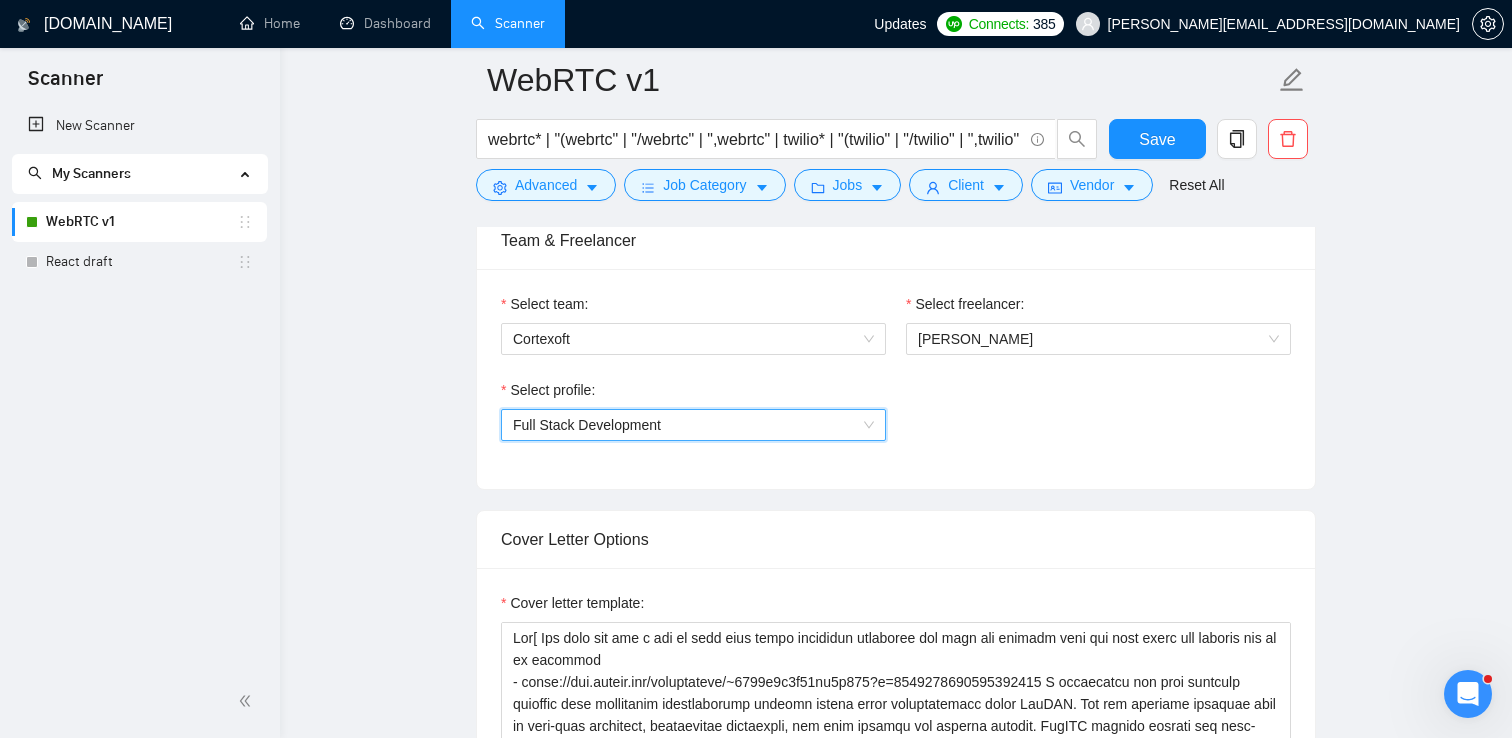 click on "Full Stack Development" at bounding box center [693, 425] 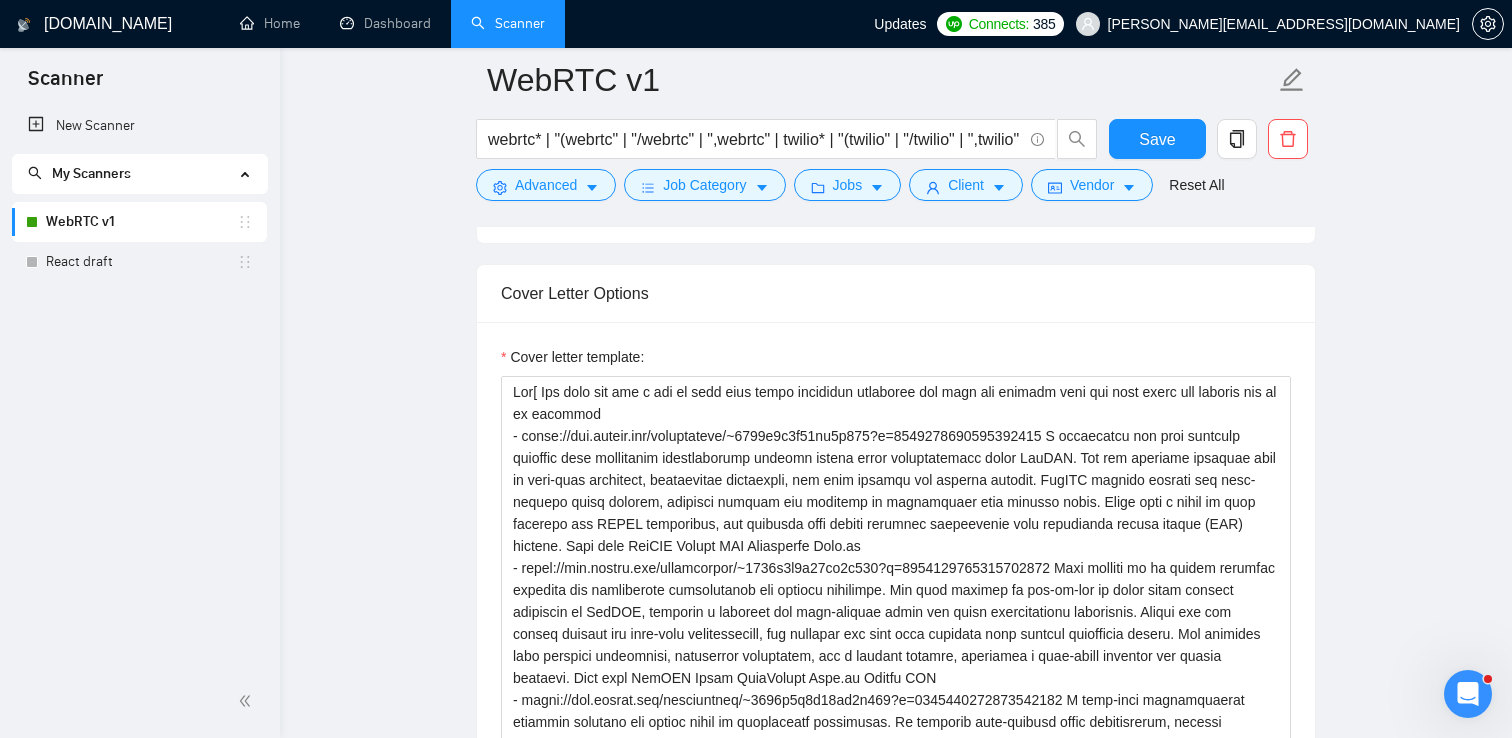 scroll, scrollTop: 1282, scrollLeft: 0, axis: vertical 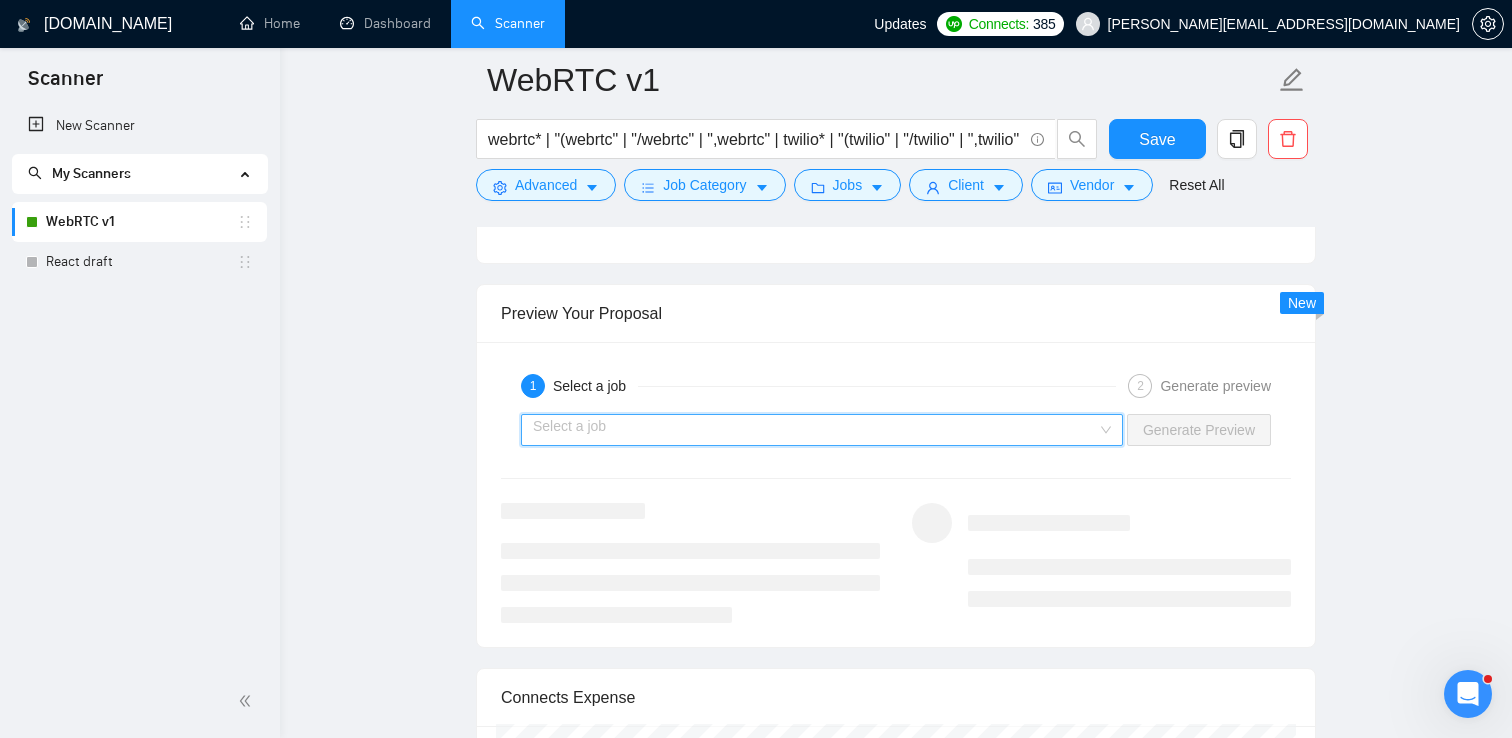 click at bounding box center (815, 430) 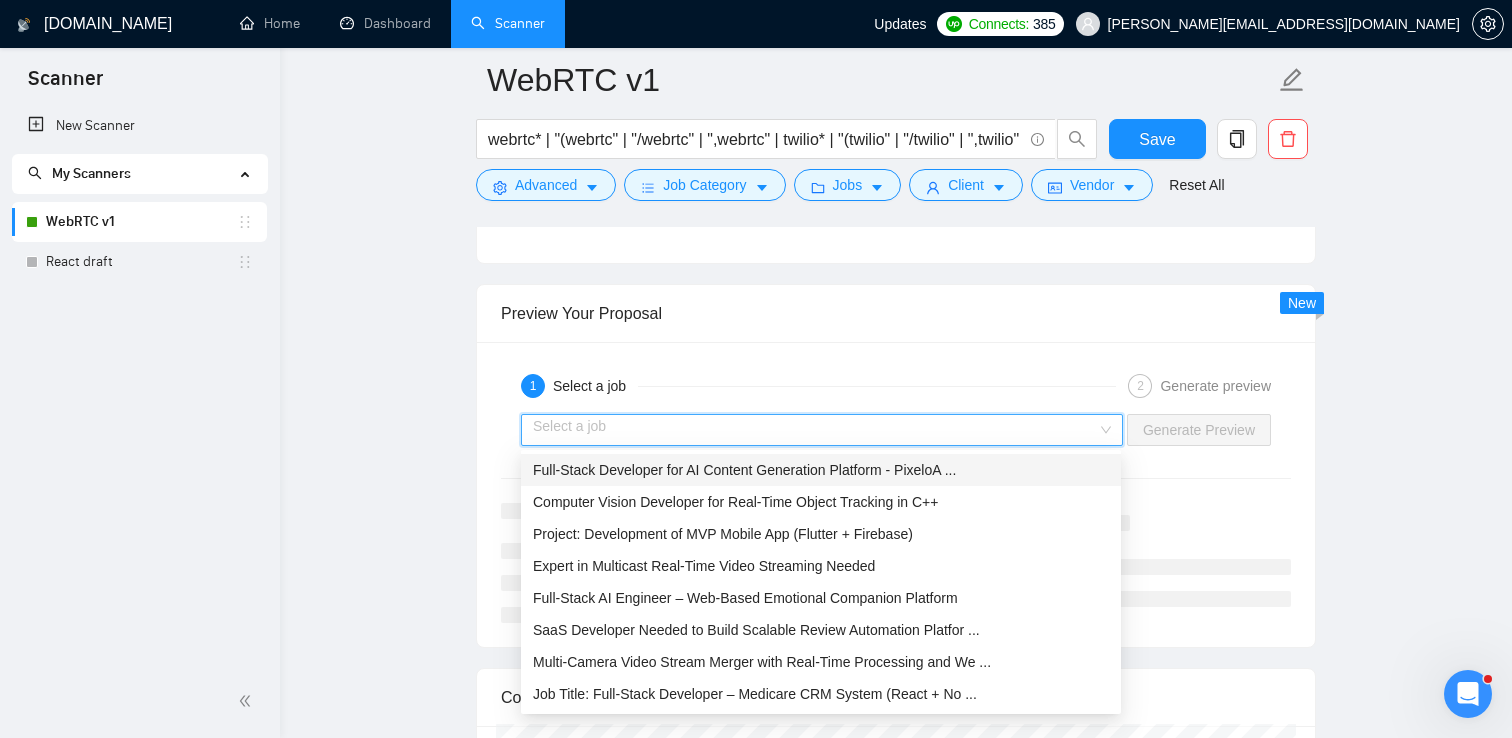 click on "Full-Stack Developer for AI Content Generation Platform - PixeloA ..." at bounding box center [821, 470] 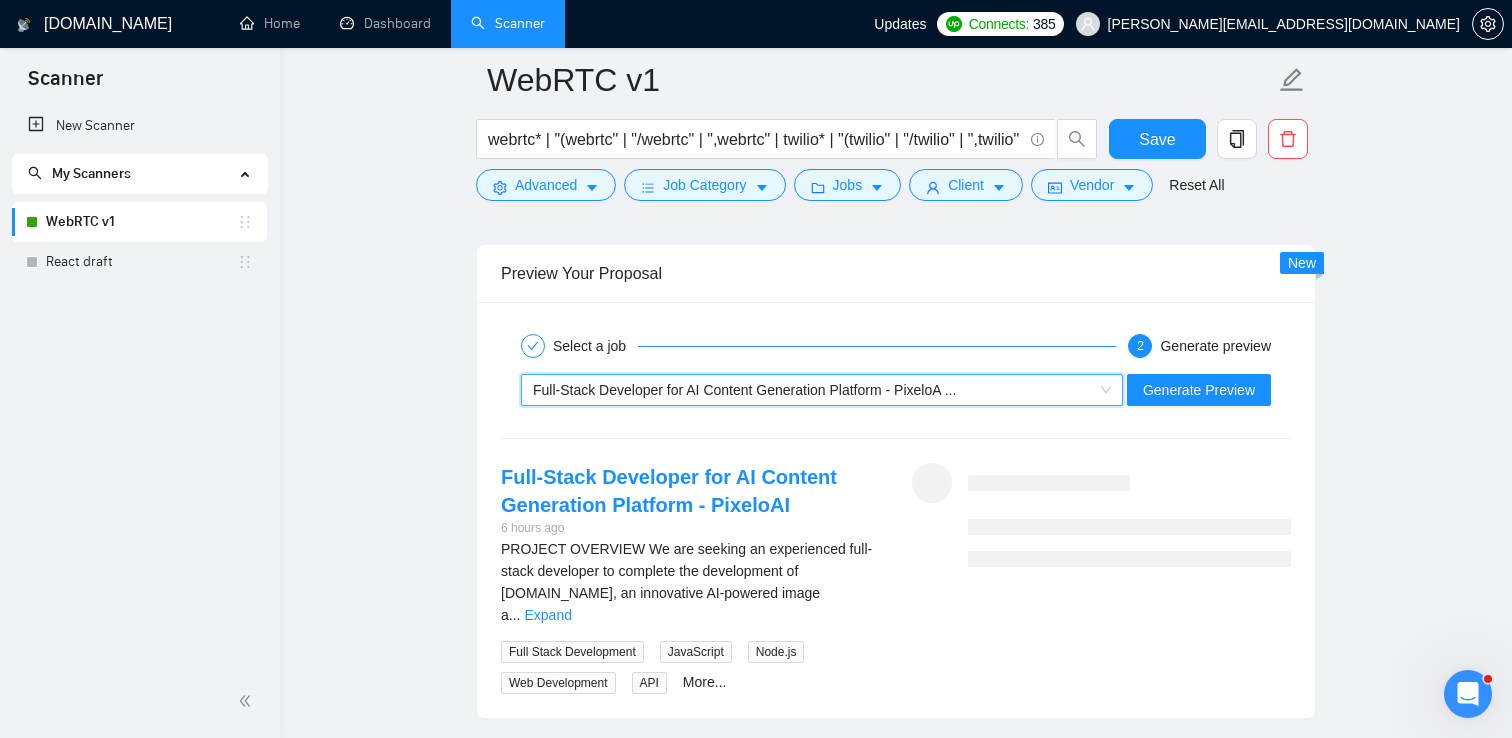 scroll, scrollTop: 2860, scrollLeft: 0, axis: vertical 